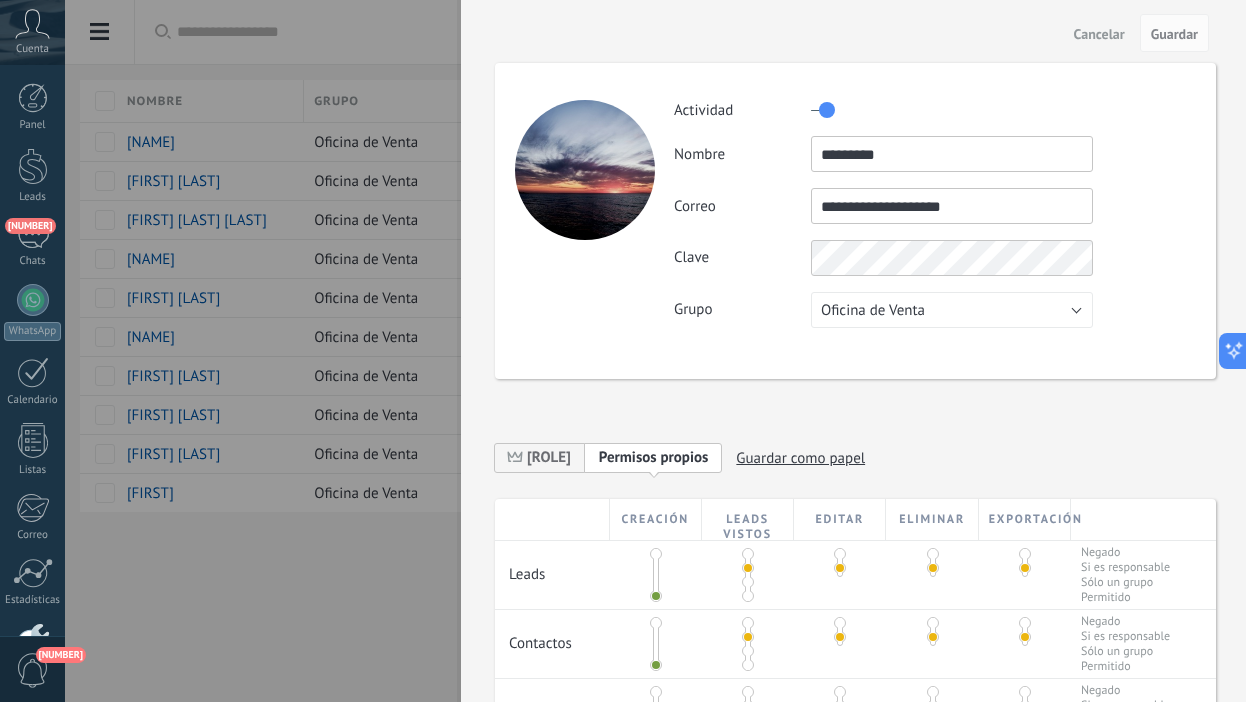 scroll, scrollTop: 0, scrollLeft: 0, axis: both 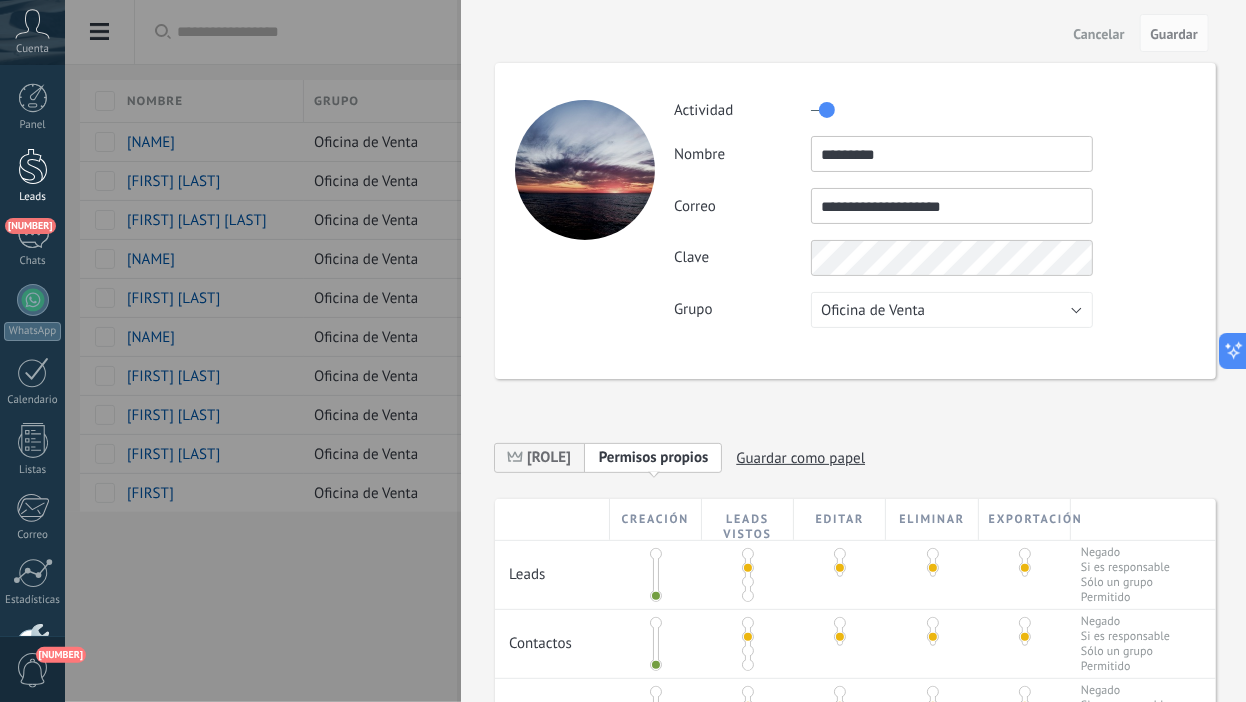 click on "Panel
Leads
72
Chats
WhatsApp
Clientes" at bounding box center [32, 425] 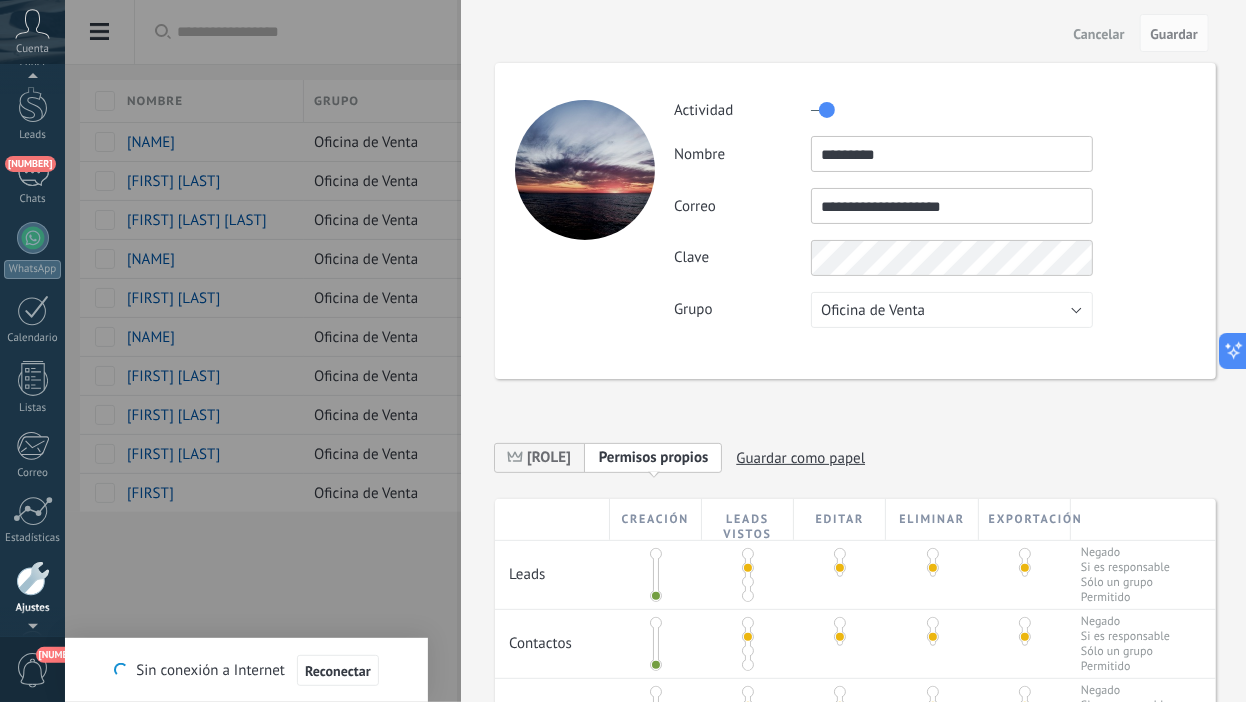scroll, scrollTop: 8, scrollLeft: 0, axis: vertical 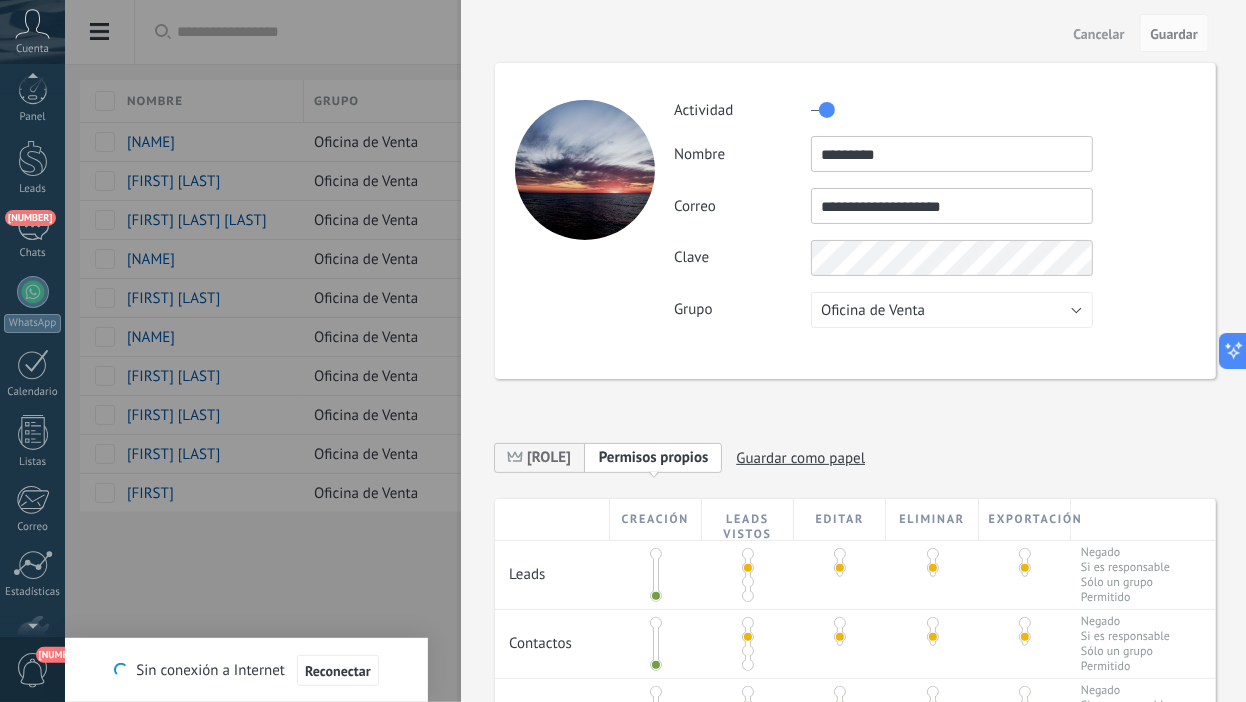 click on "Panel
Leads
72
Chats
WhatsApp
Clientes" at bounding box center [65, 351] 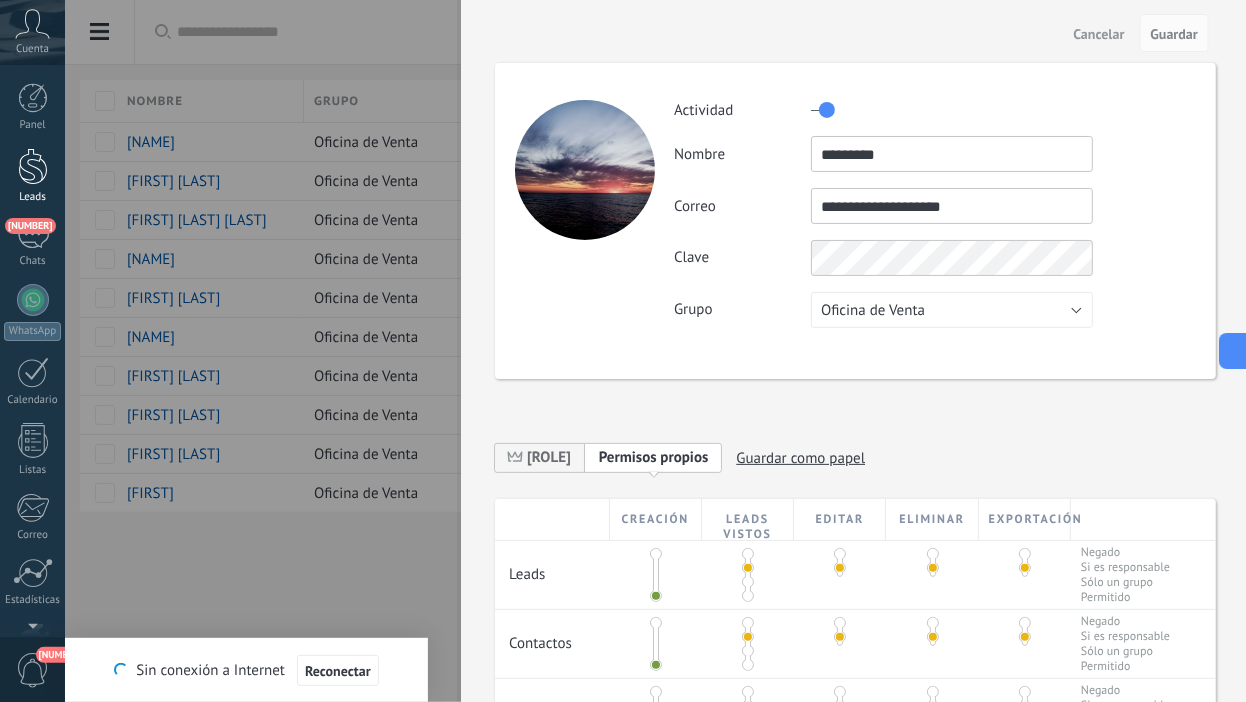 click on "Leads" at bounding box center [32, 176] 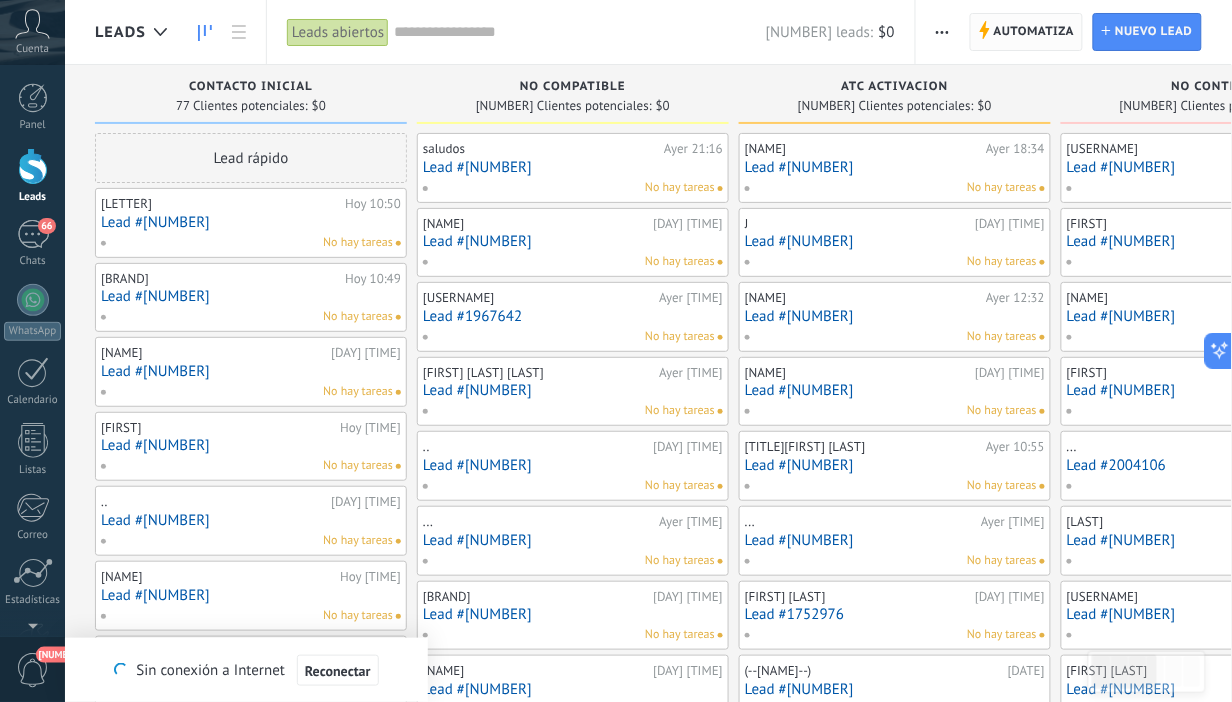 click on "[NAME] [NAME]" at bounding box center (1027, 32) 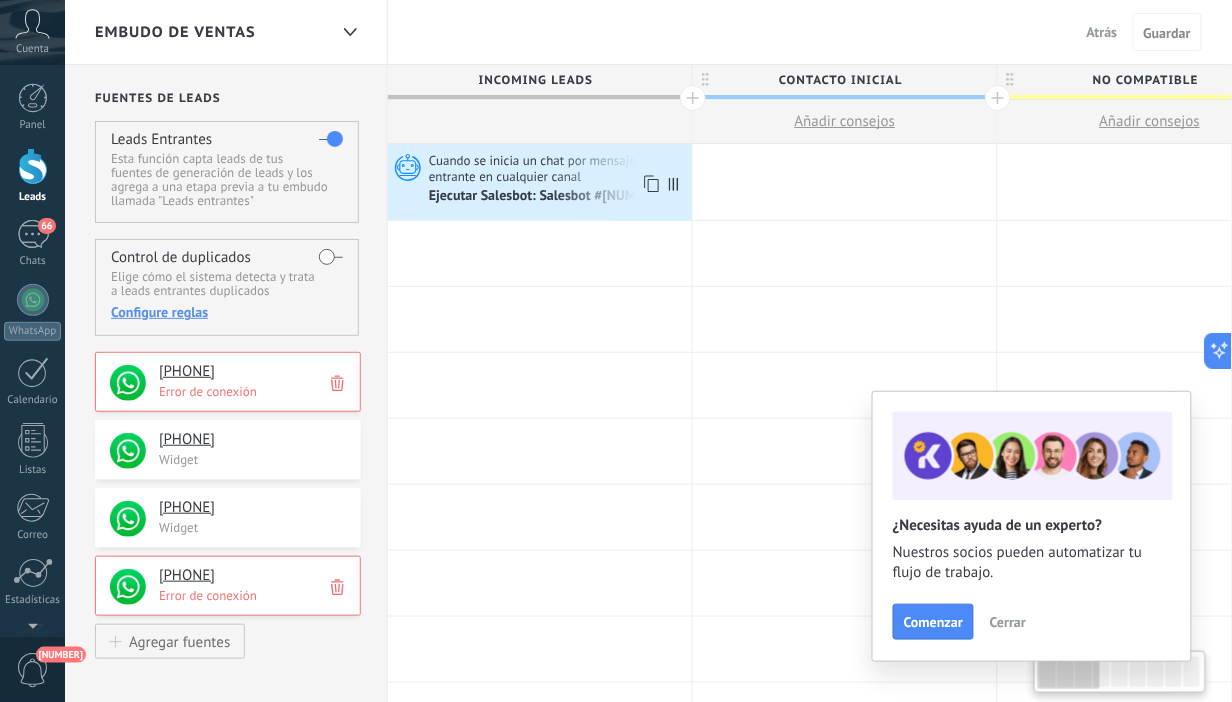 click on "Ejecutar Salesbot: Salesbot #[NUMBER]" at bounding box center [558, 196] 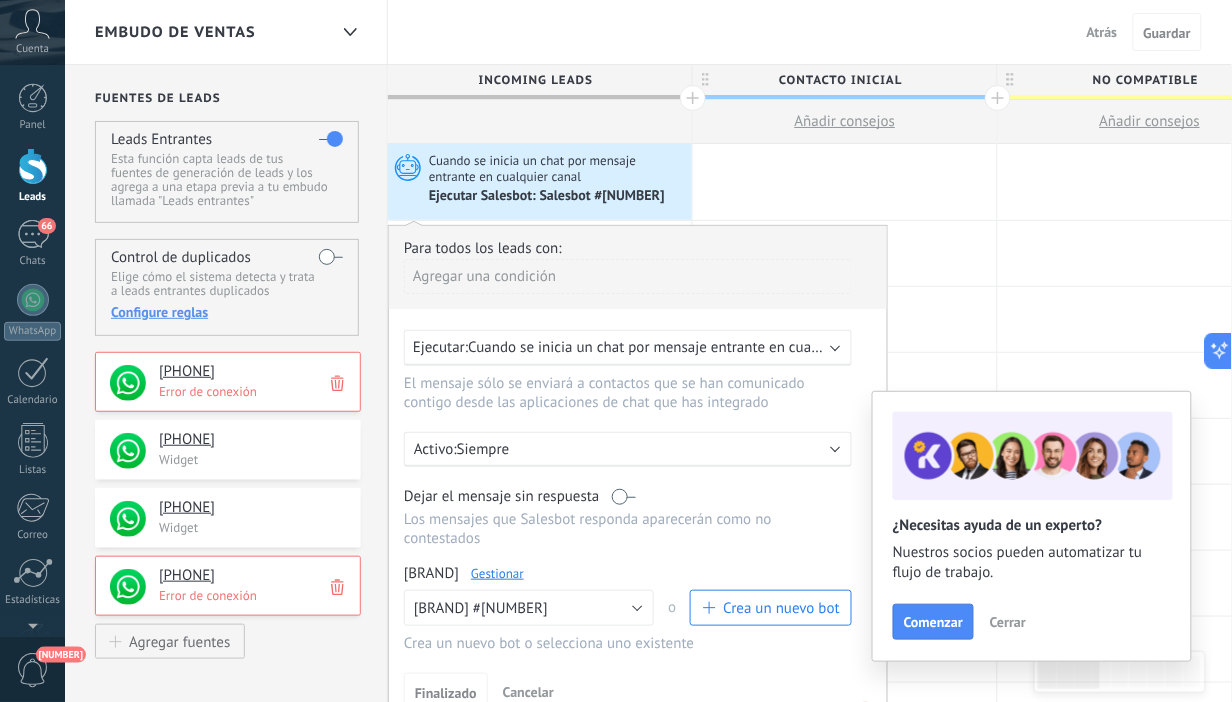 click on "Gestionar" at bounding box center (497, 573) 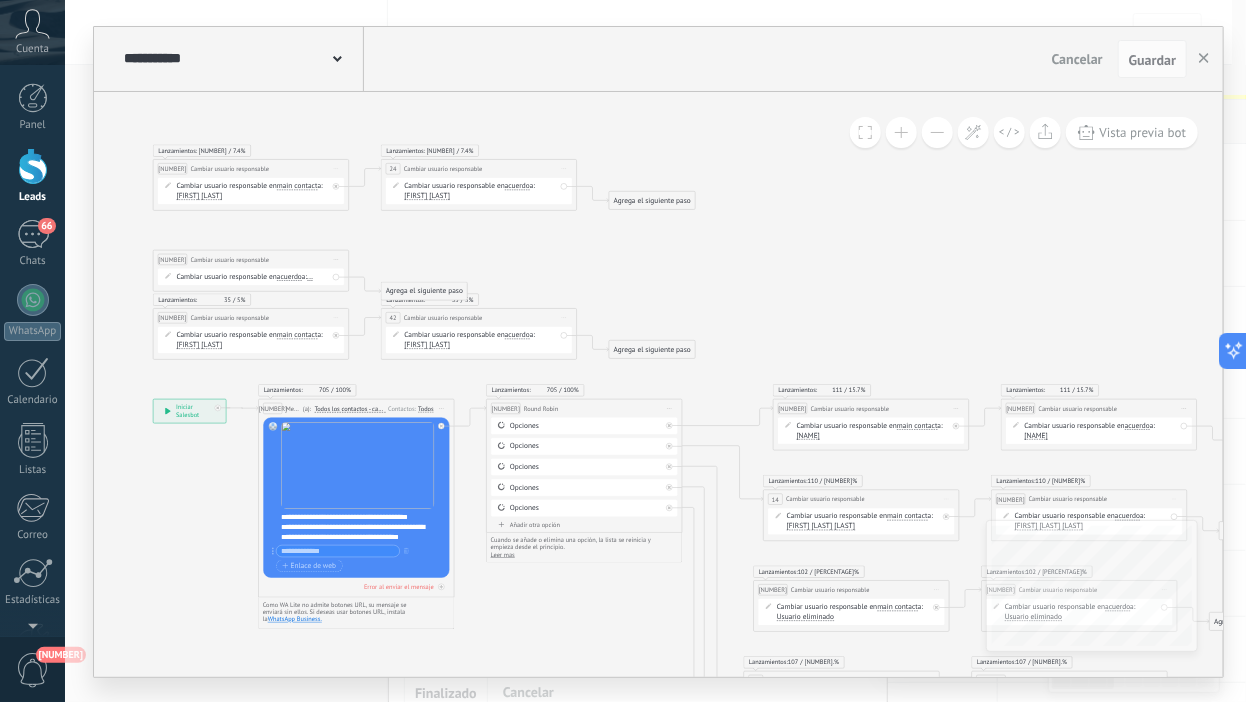 click on "Añadir otra opción" at bounding box center [584, 524] 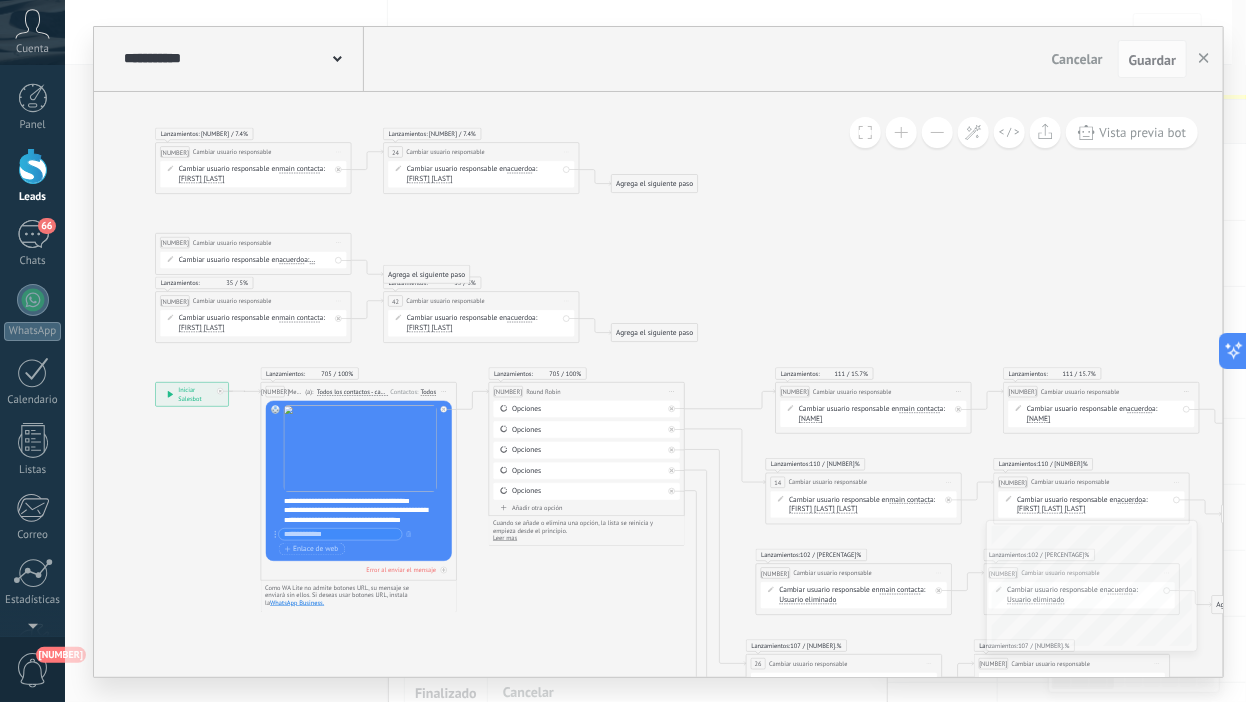 click on "Añadir otra opción" at bounding box center (587, 508) 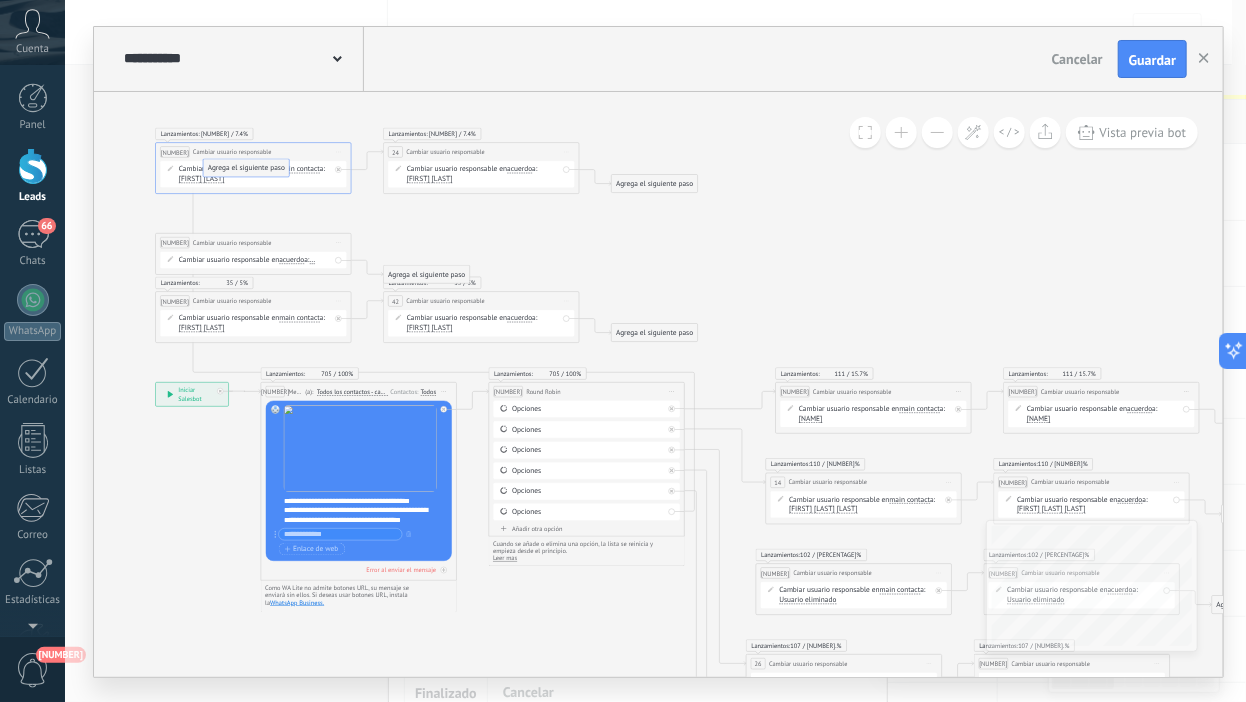 drag, startPoint x: 736, startPoint y: 533, endPoint x: 222, endPoint y: 163, distance: 633.3214 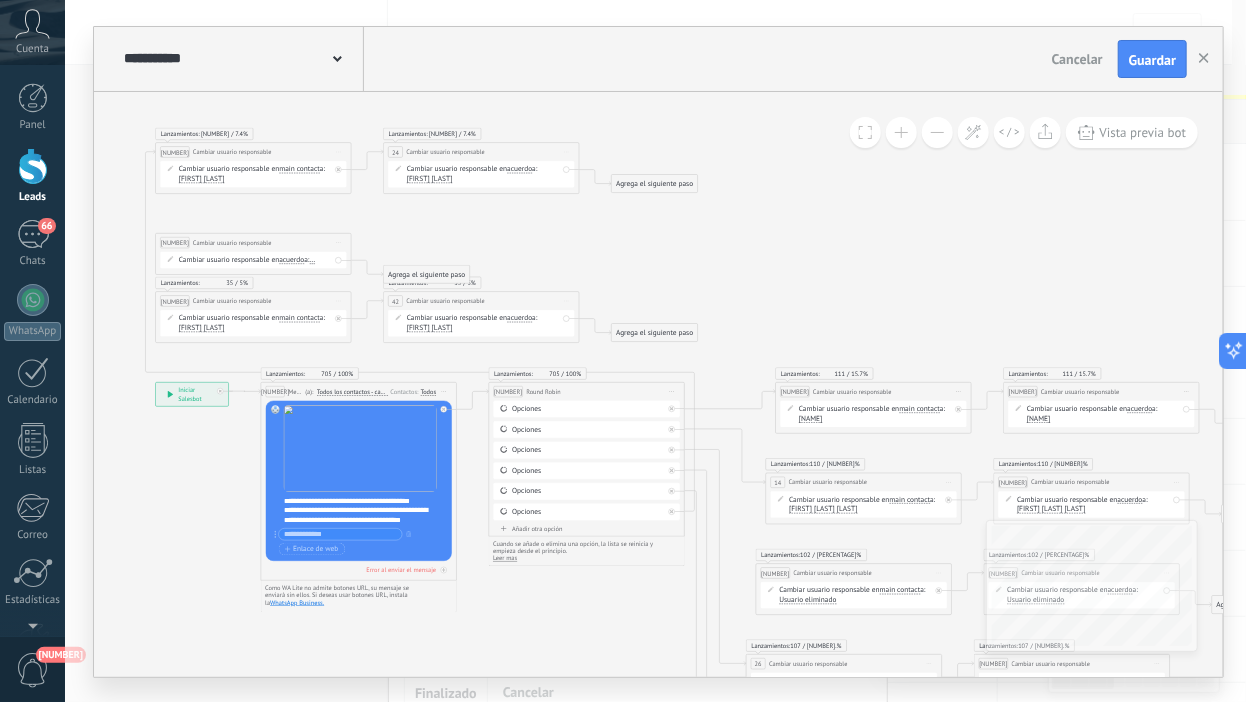 click on "[FIRST] [LAST]" at bounding box center (313, 260) 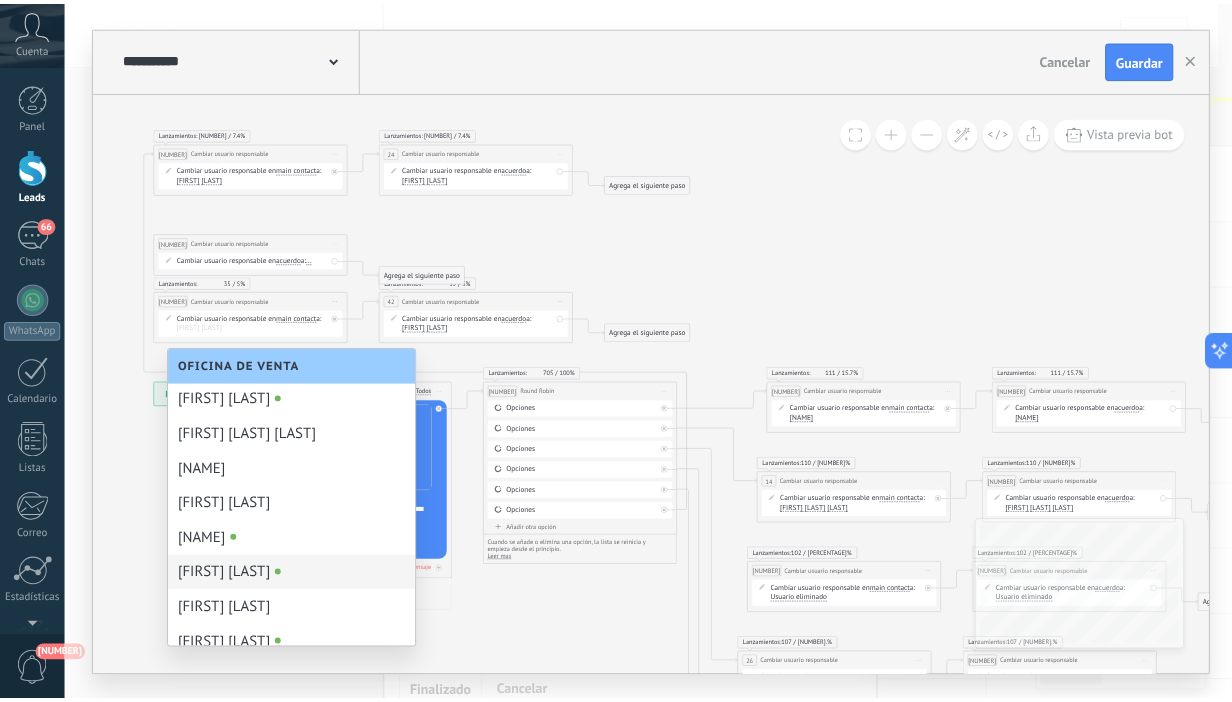 scroll, scrollTop: 0, scrollLeft: 0, axis: both 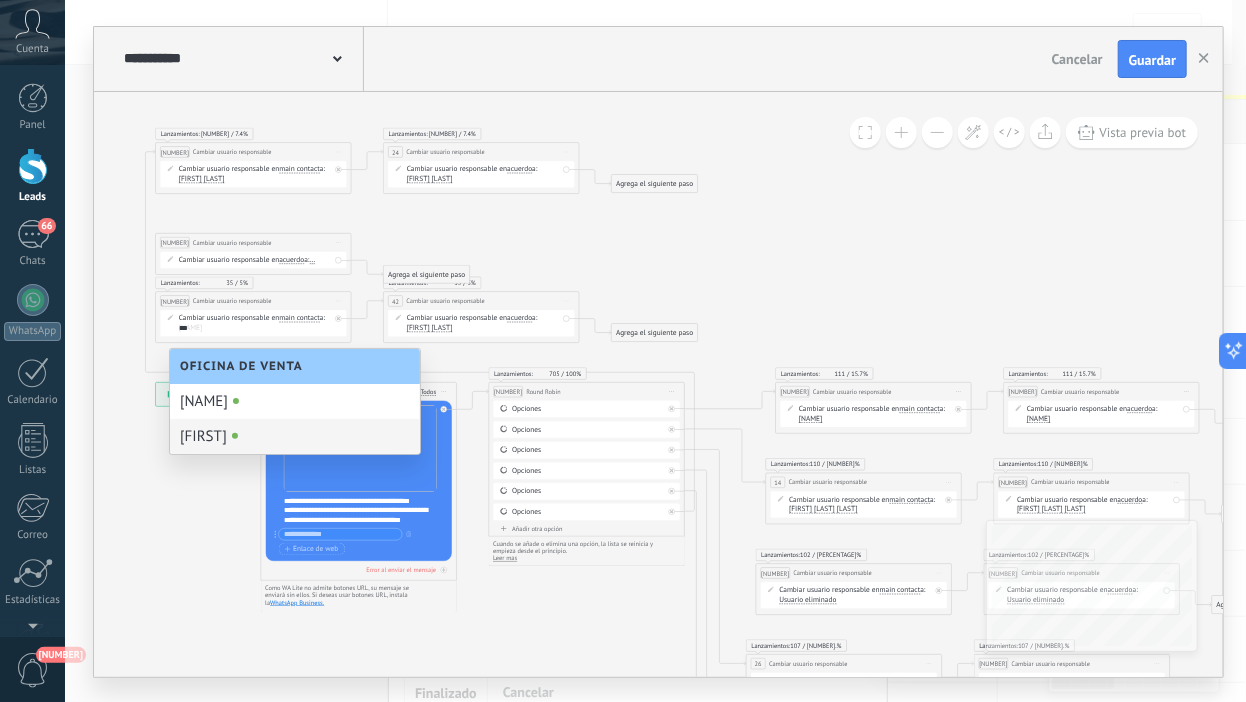 type on "***" 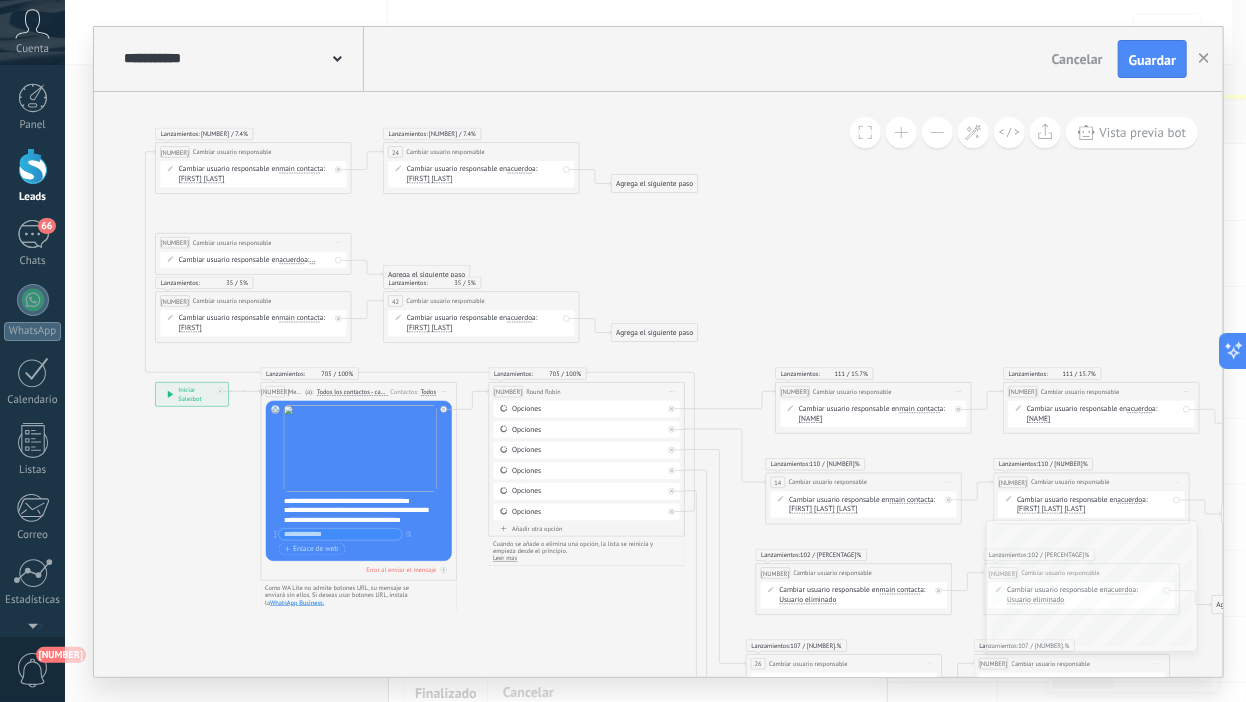 click on "[FIRST] [LAST]" at bounding box center (313, 260) 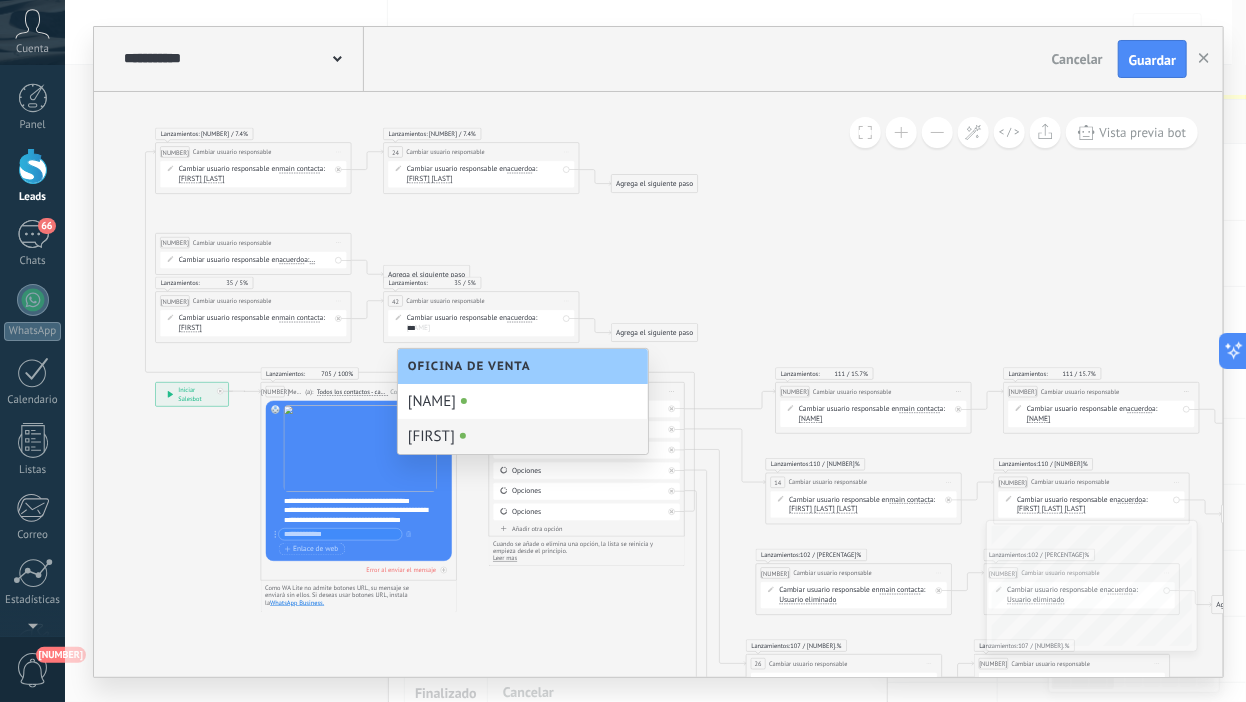 type on "***" 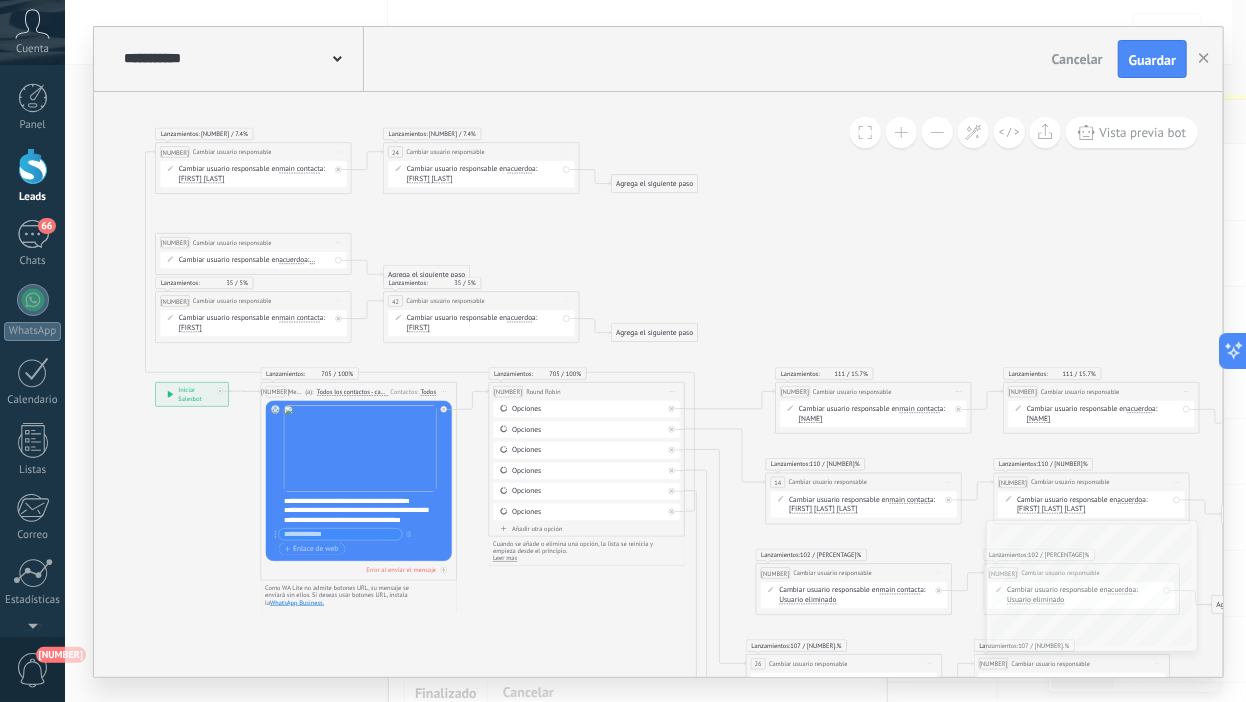 click on "Añadir otra opción" at bounding box center [587, 528] 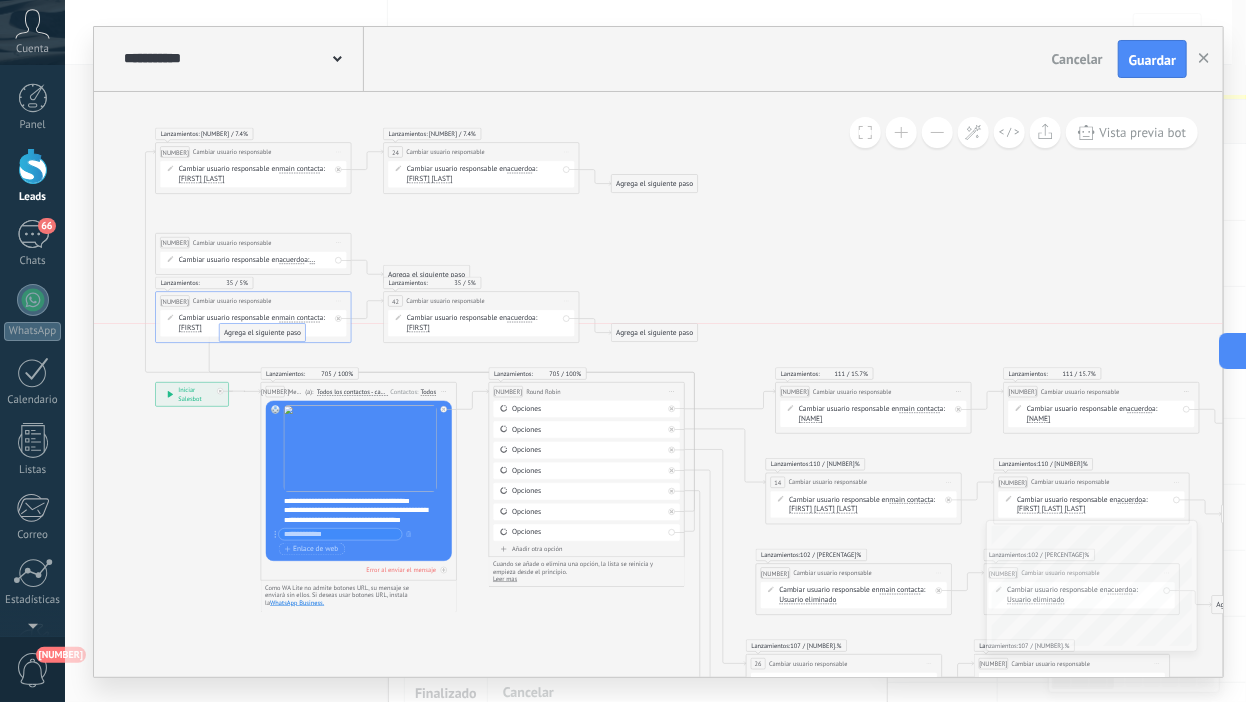 drag, startPoint x: 735, startPoint y: 537, endPoint x: 234, endPoint y: 323, distance: 544.7908 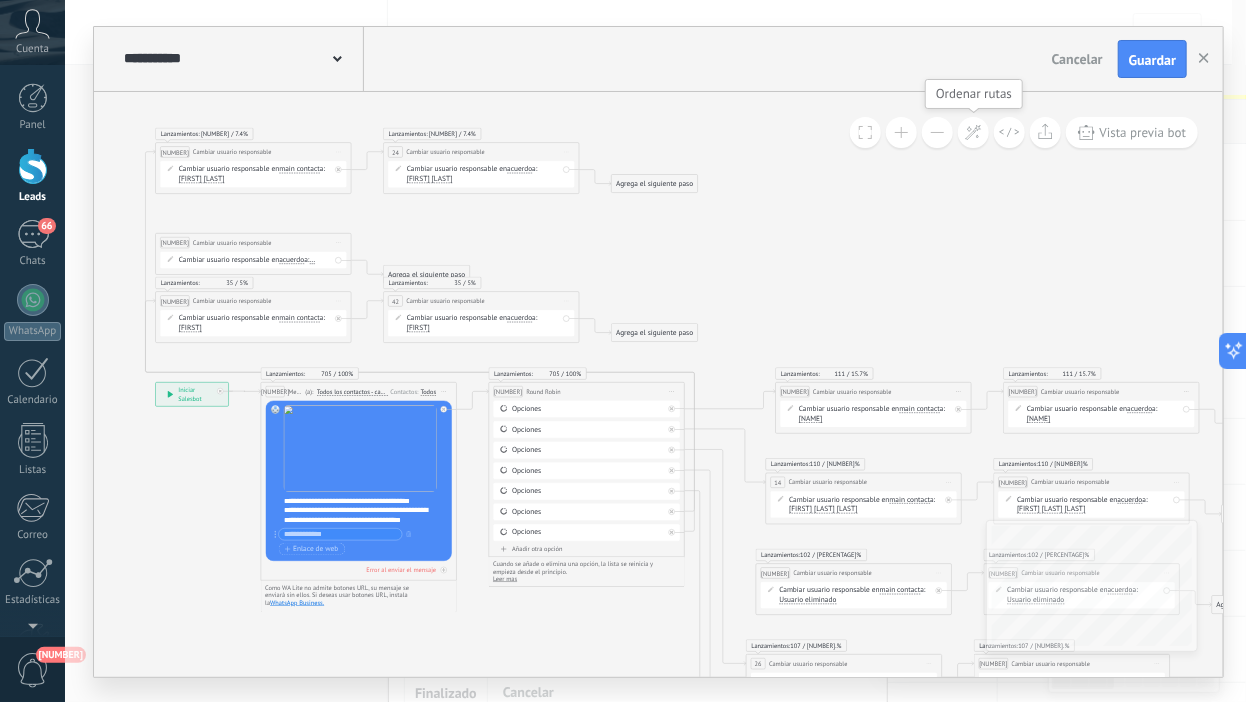 click at bounding box center (973, 132) 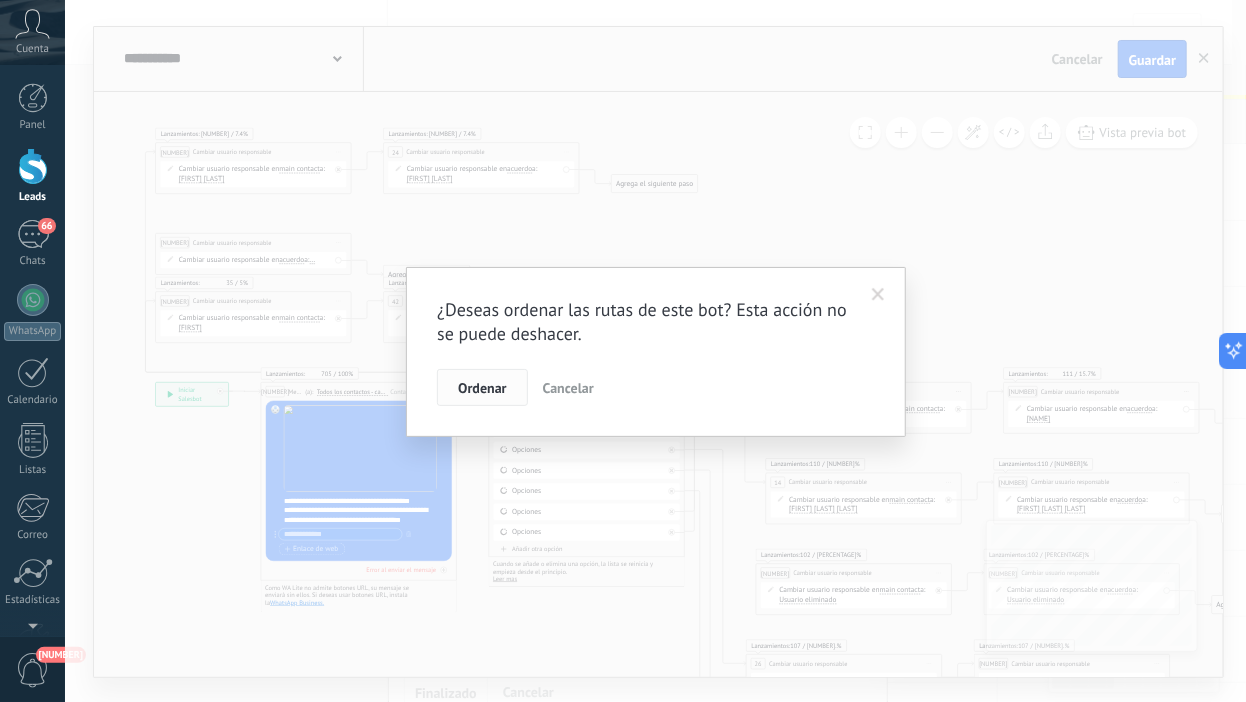click on "Ordenar" at bounding box center (482, 388) 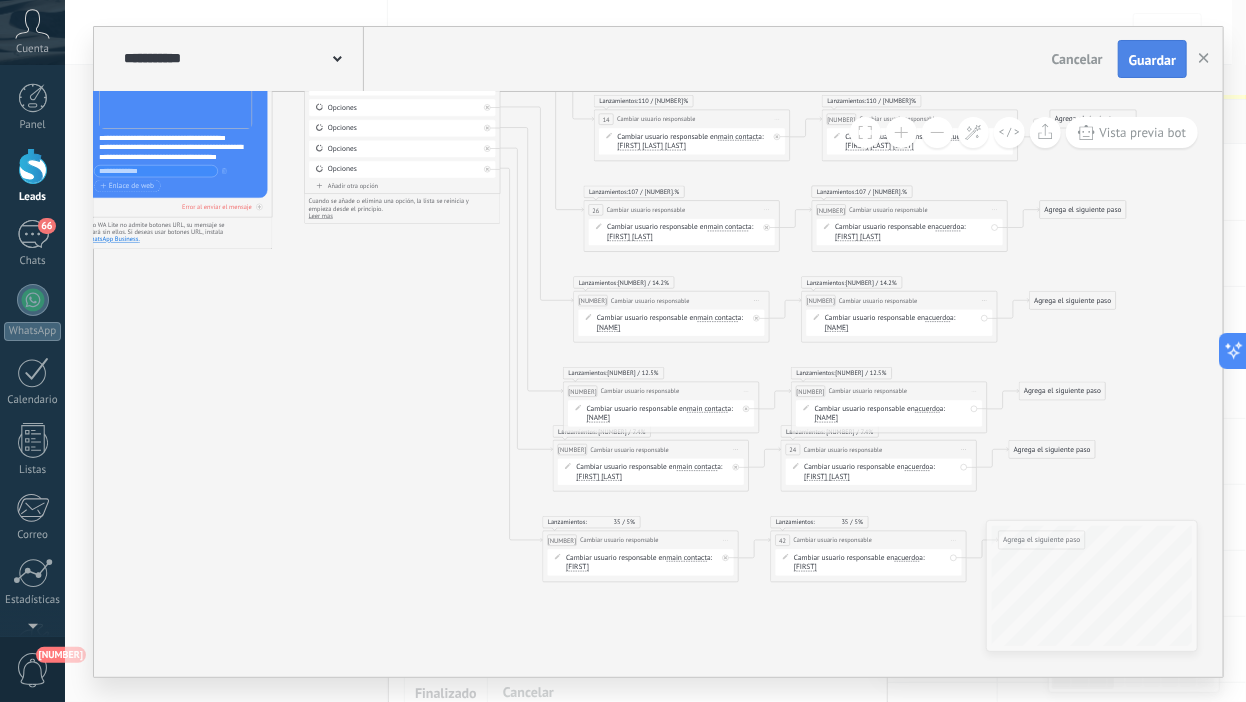 click on "Guardar" at bounding box center (1152, 60) 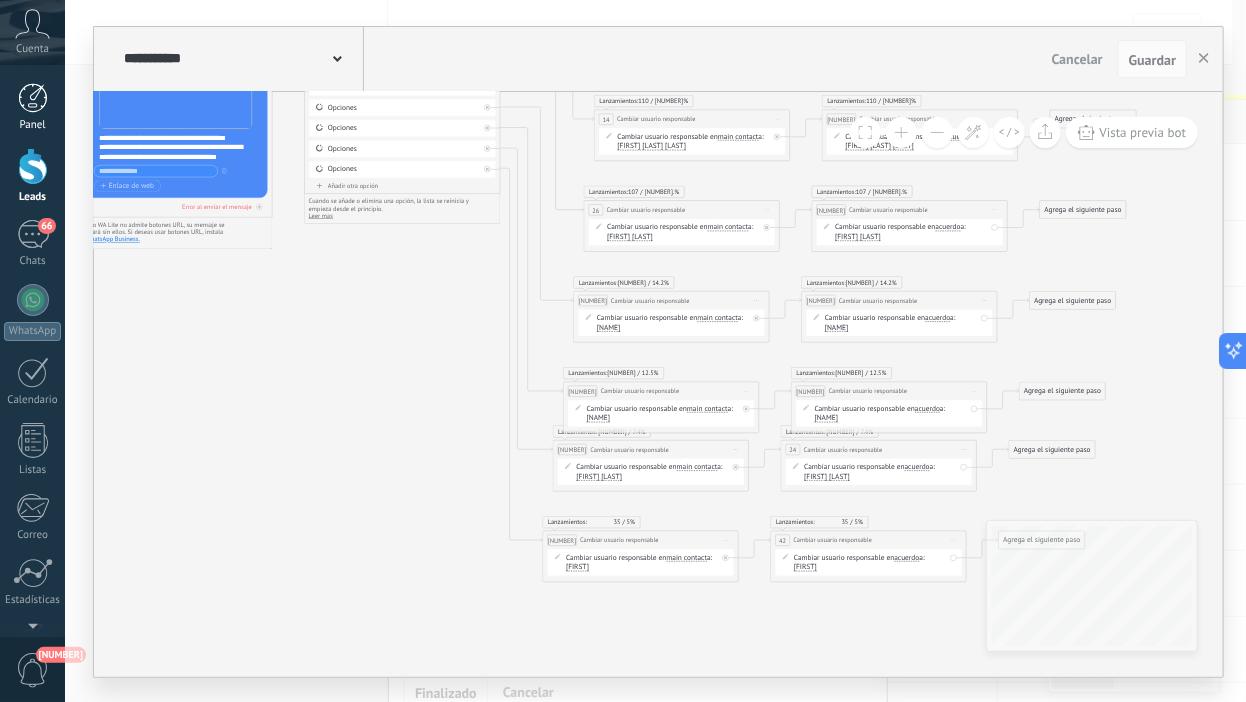 click at bounding box center [33, 98] 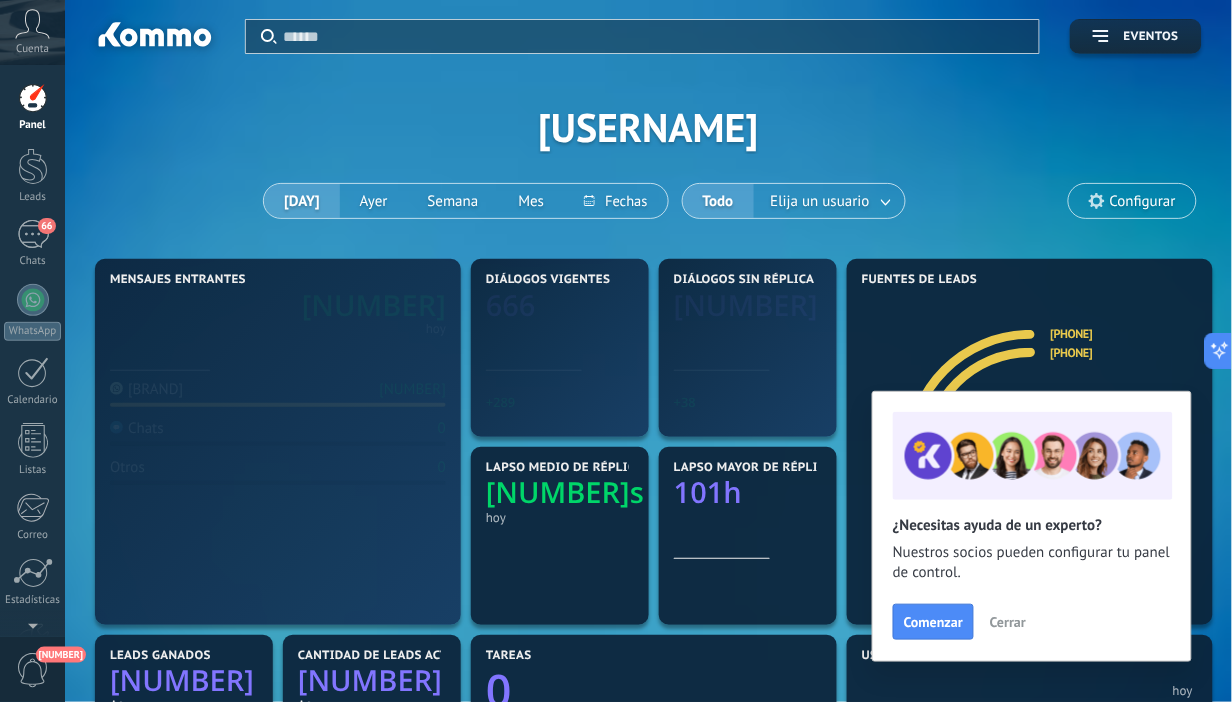 scroll, scrollTop: 999690, scrollLeft: 999262, axis: both 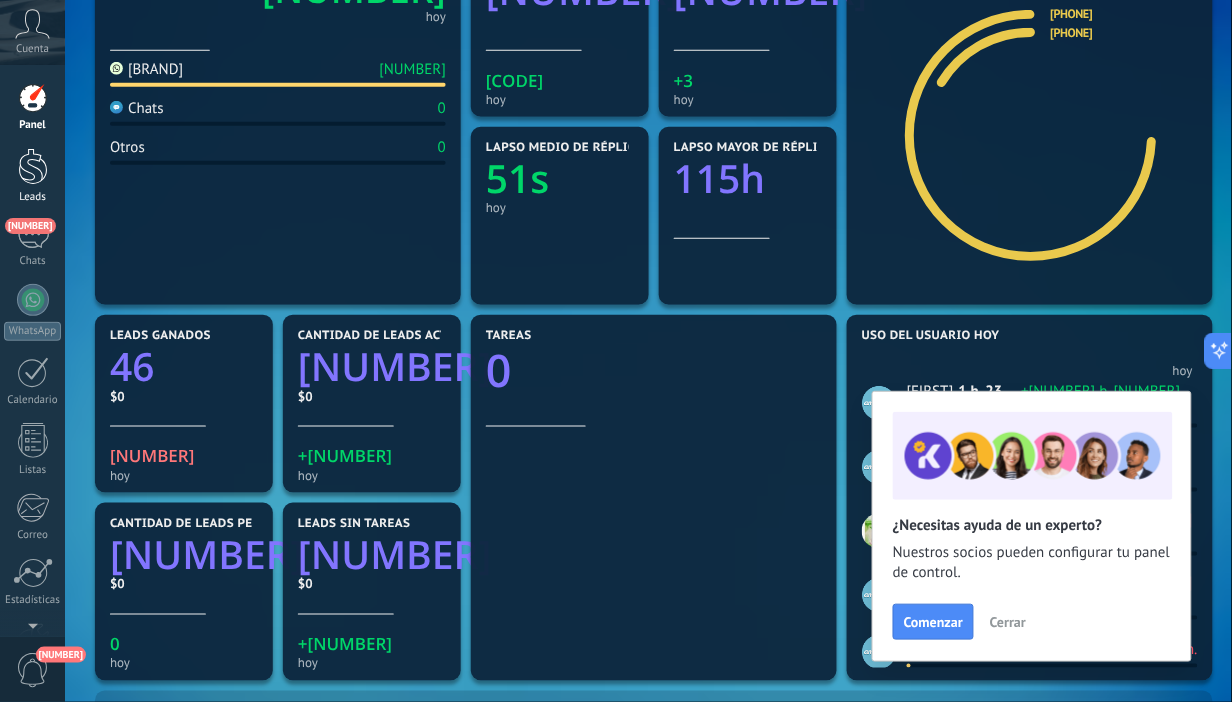 click on "Leads" at bounding box center [33, 197] 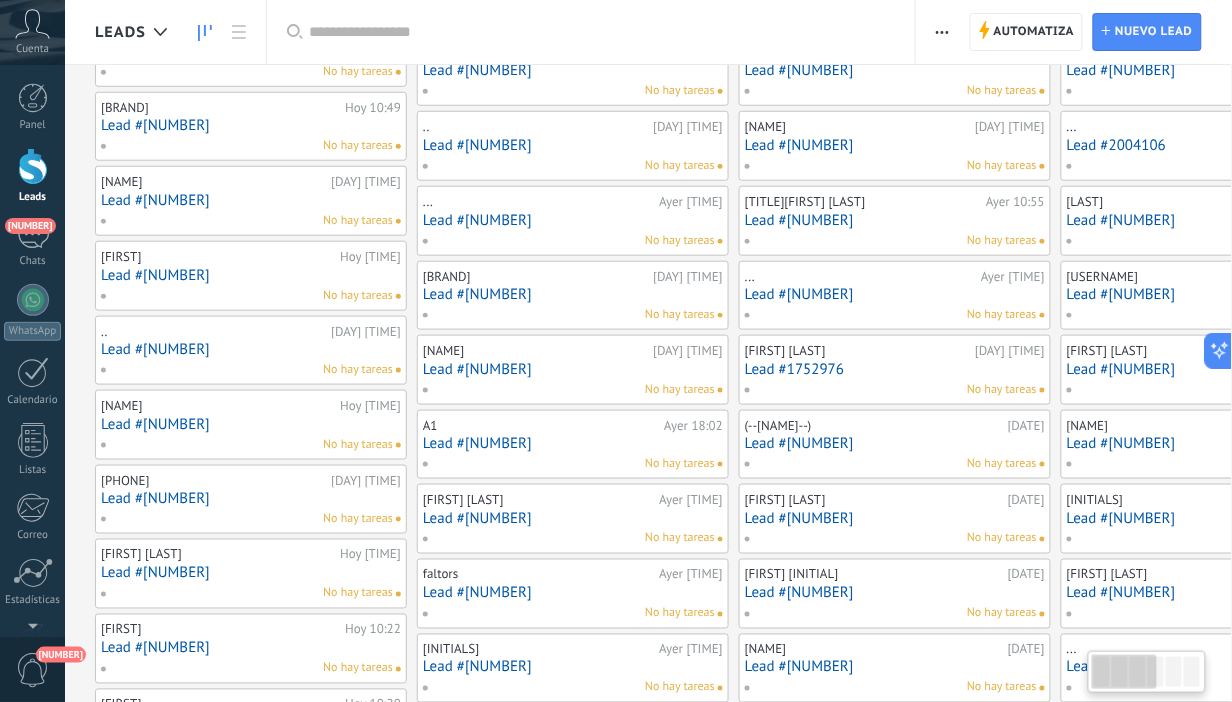 scroll, scrollTop: 0, scrollLeft: 0, axis: both 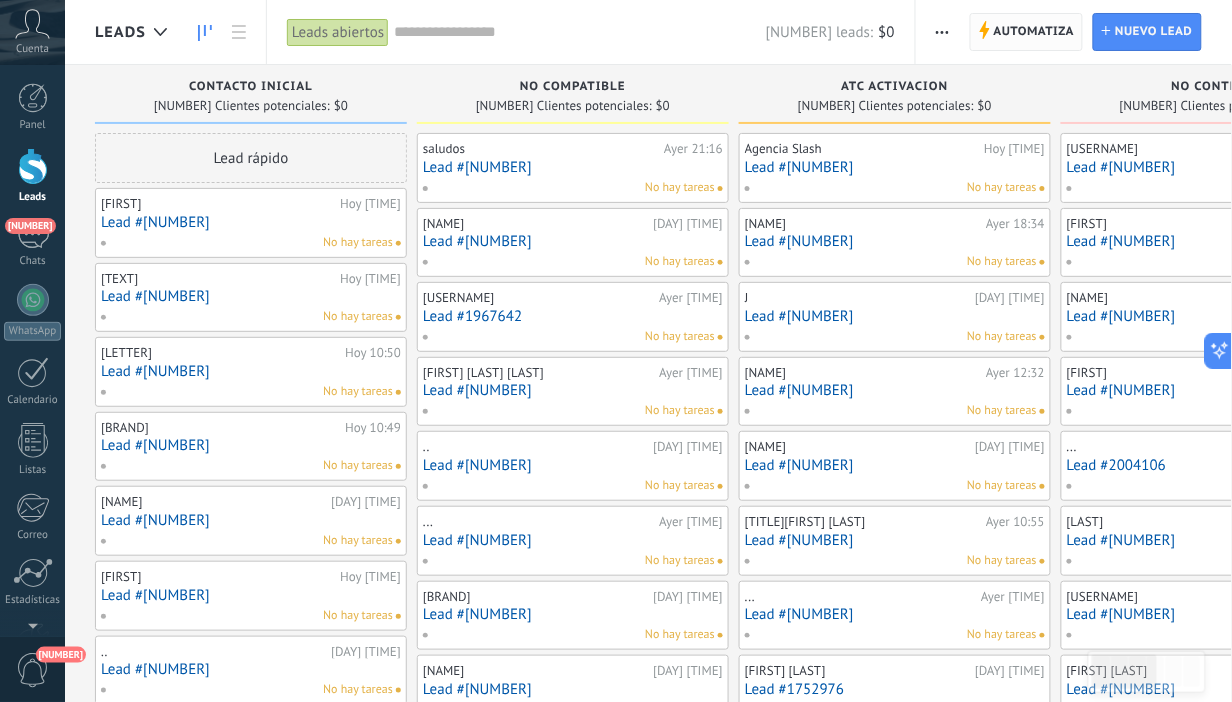 click on "Automatiza" at bounding box center [1034, 32] 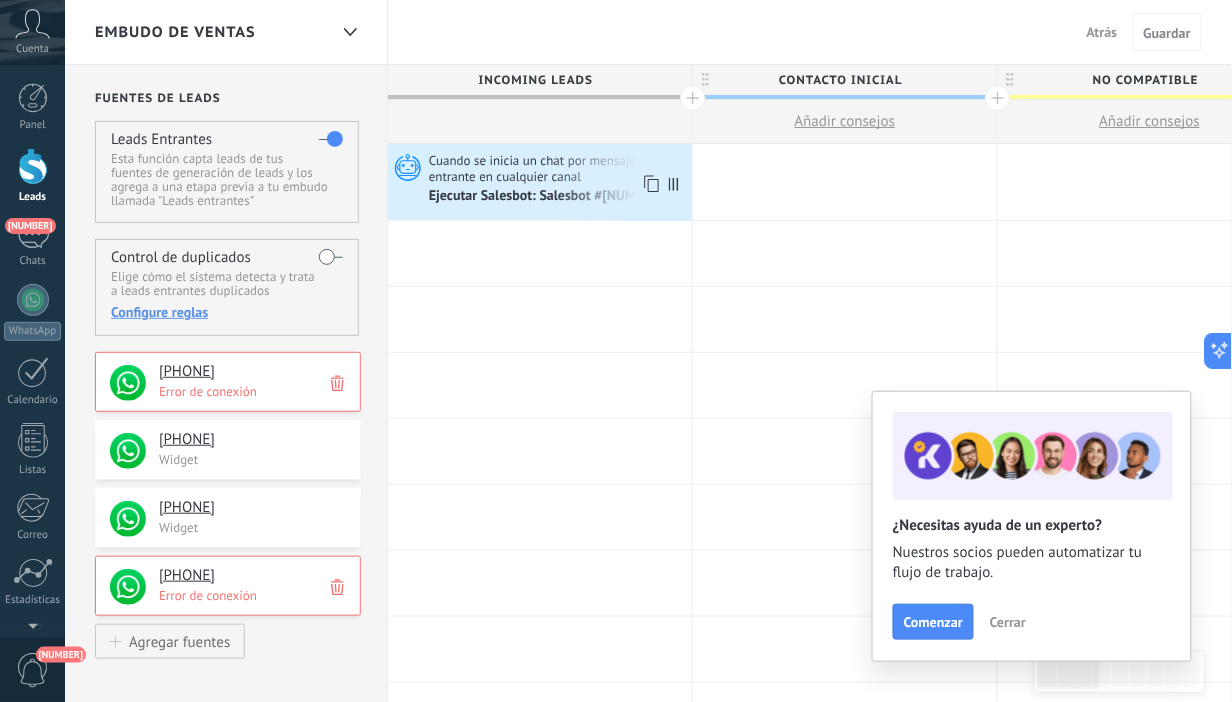 click on "Cuando se inicia un chat por mensaje entrante en cualquier canal" at bounding box center [558, 168] 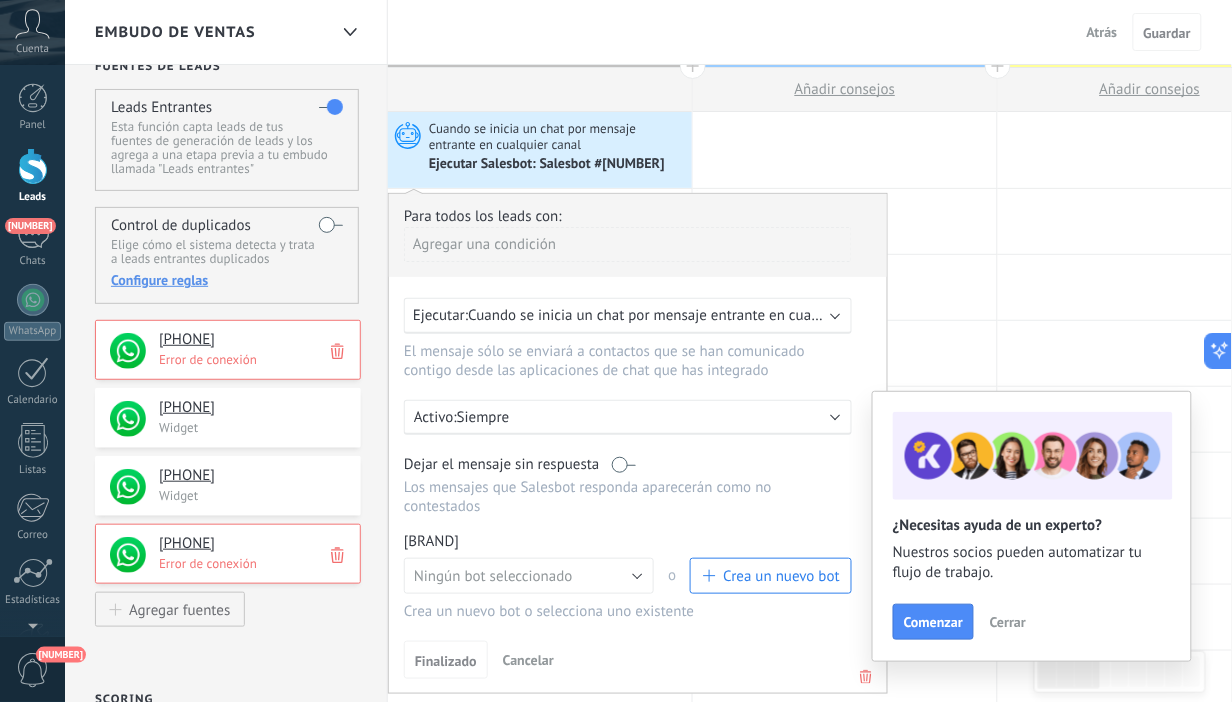 scroll, scrollTop: 58, scrollLeft: 0, axis: vertical 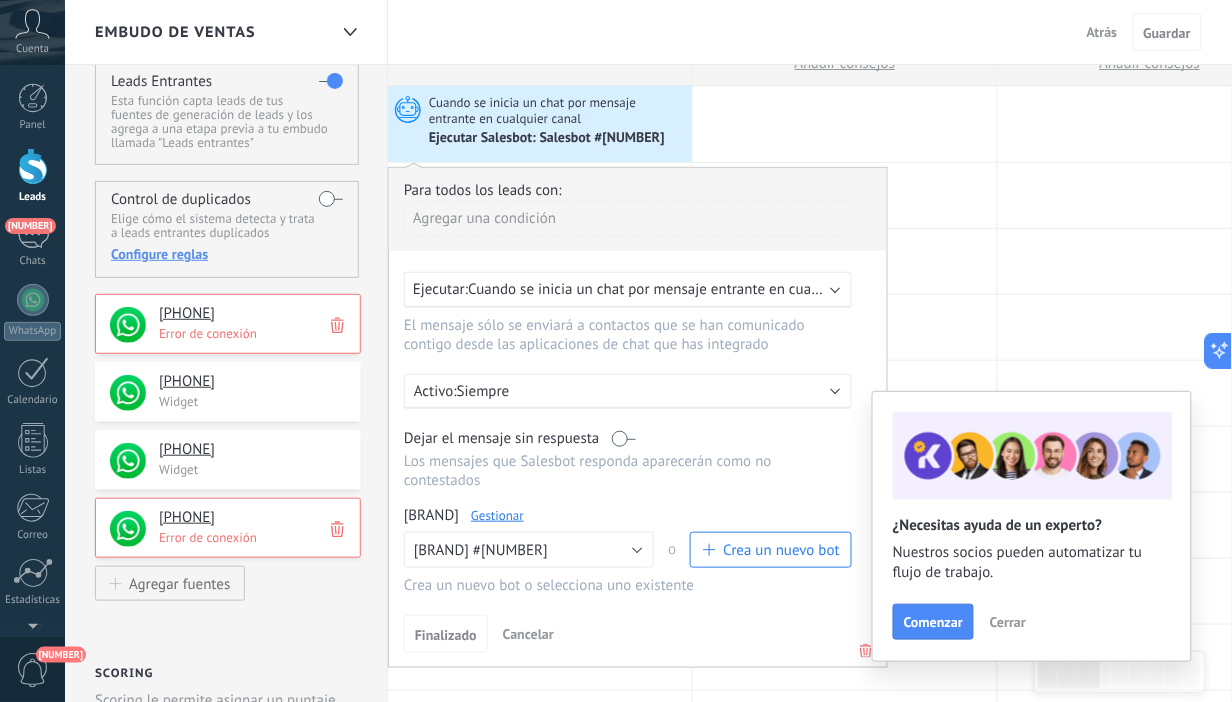 click on "Ejecutar Salesbot: Salesbot #[NUMBER]" at bounding box center (558, 138) 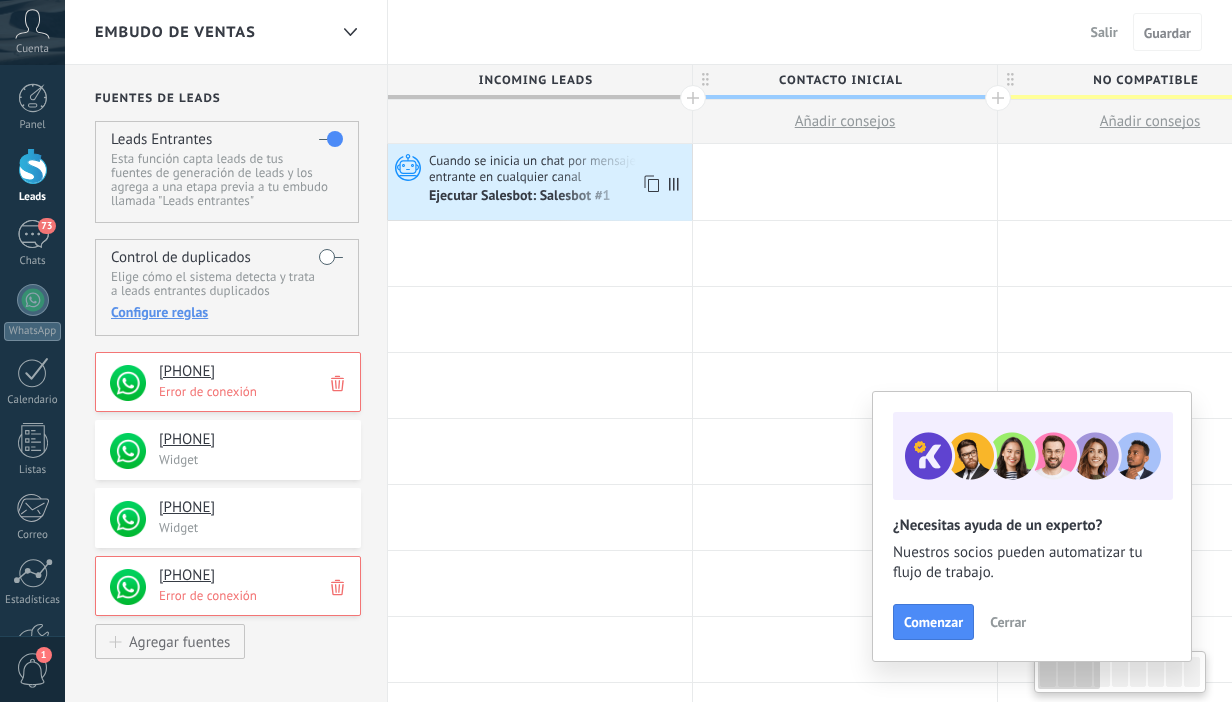 click on "Cuando se inicia un chat por mensaje entrante en cualquier canal" at bounding box center (558, 168) 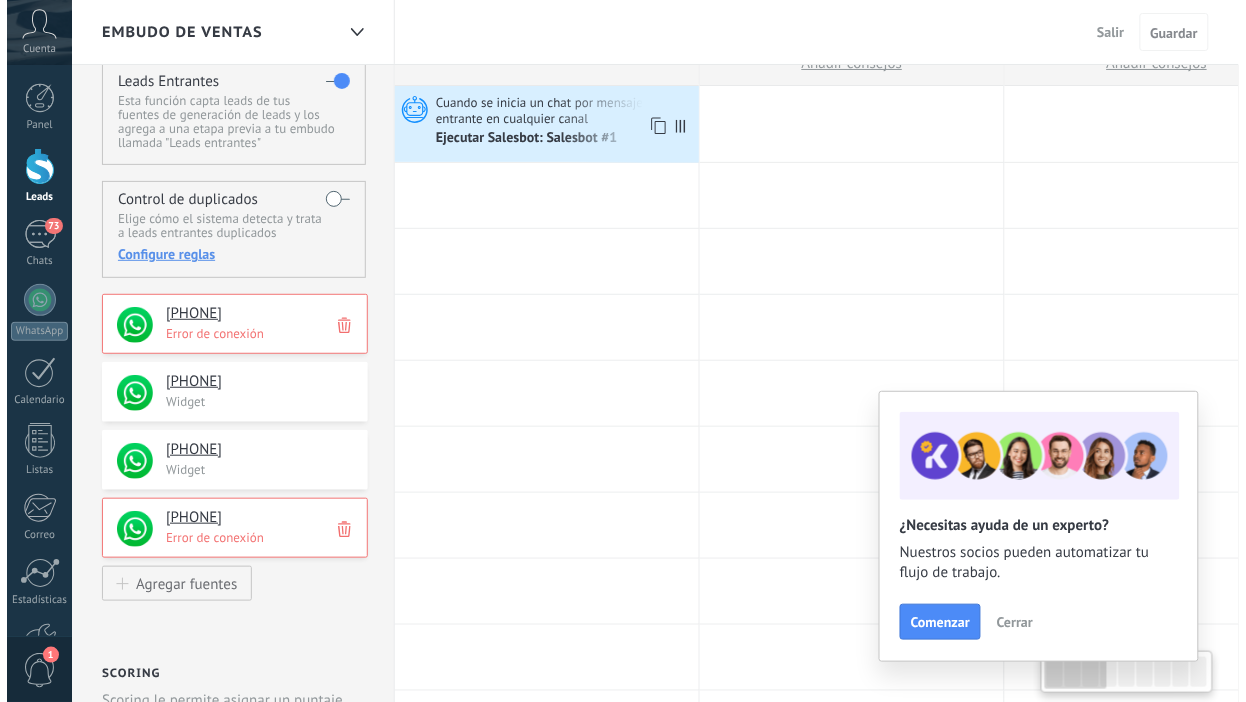 scroll, scrollTop: 0, scrollLeft: 0, axis: both 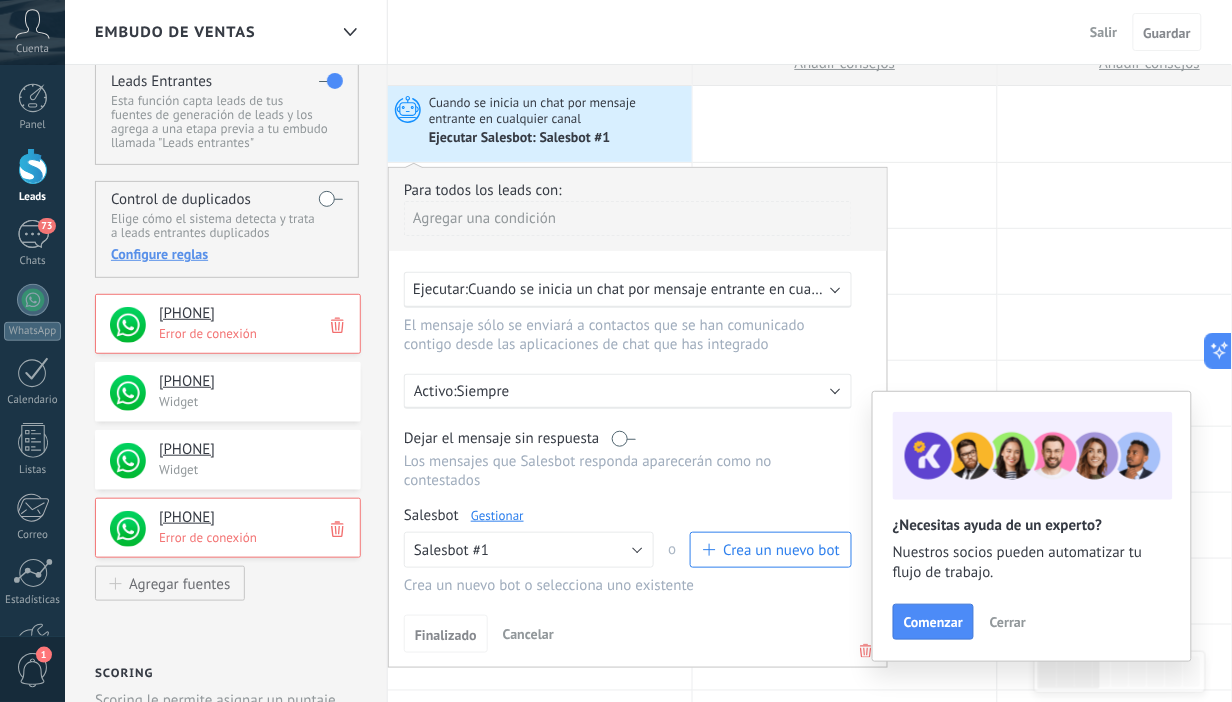 click on "Gestionar" at bounding box center [497, 515] 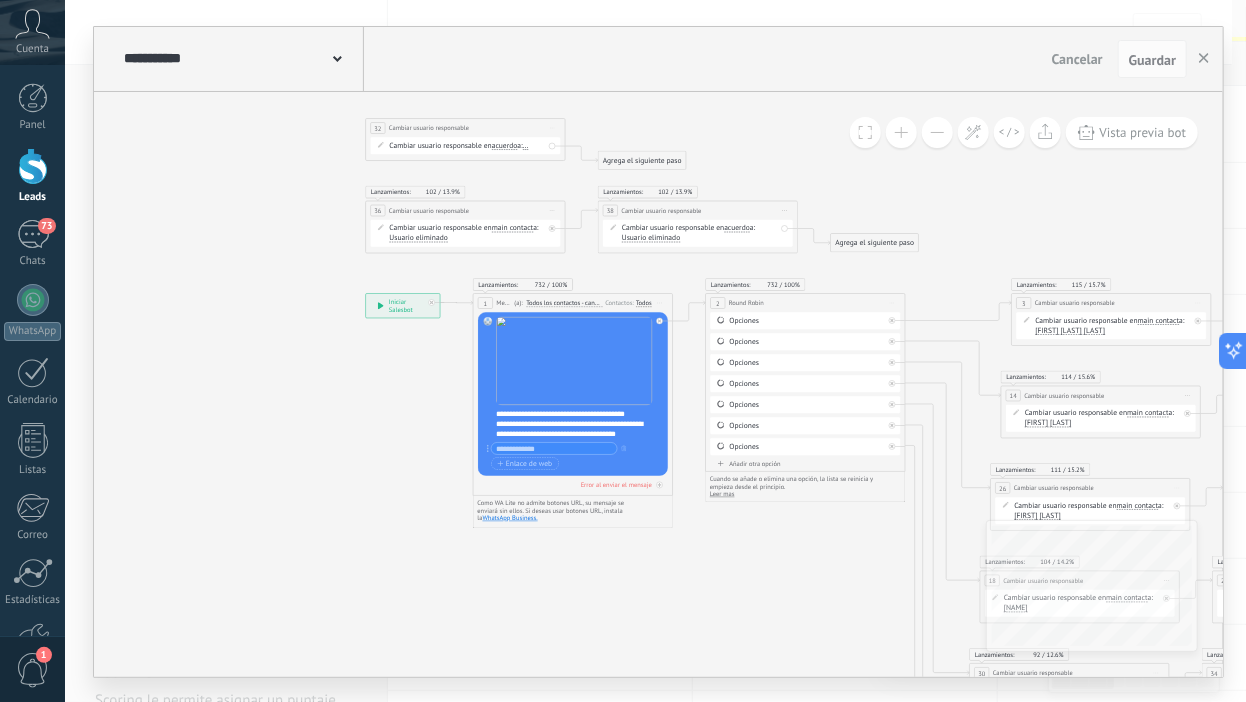 click on "Usuario eliminado" at bounding box center [419, 238] 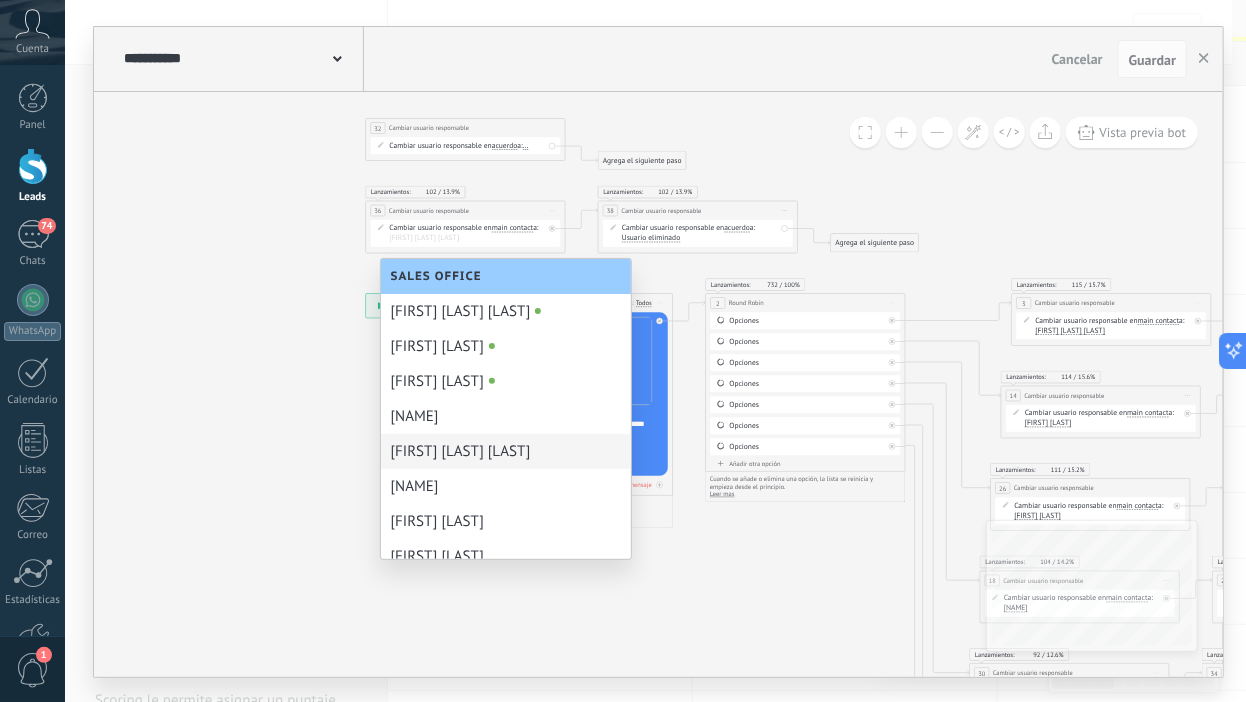scroll, scrollTop: 37, scrollLeft: 0, axis: vertical 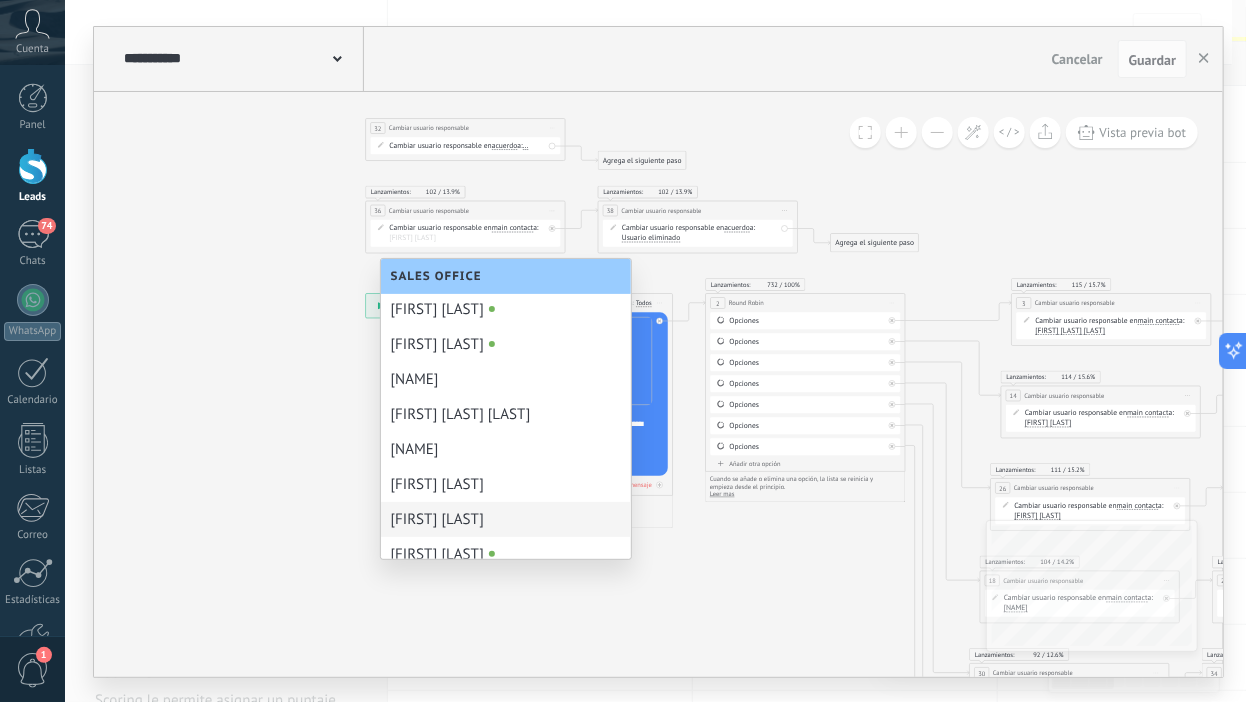 click on "[FIRST] [LAST]" at bounding box center [506, 519] 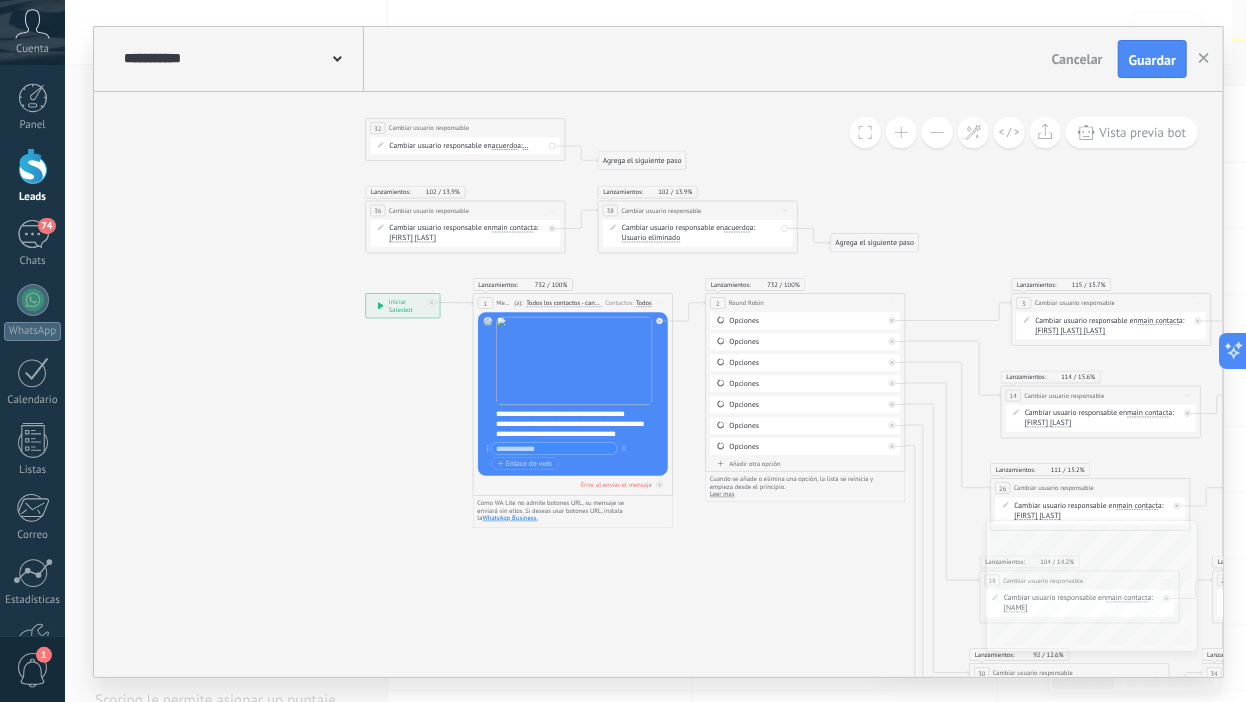 click on "Cambiar usuario responsable en
acuerdo
main contact
all contacts
chat contact
acuerdo
empresa
acuerdo
main contact
all contacts
chat contact
acuerdo
a:" at bounding box center [468, 233] 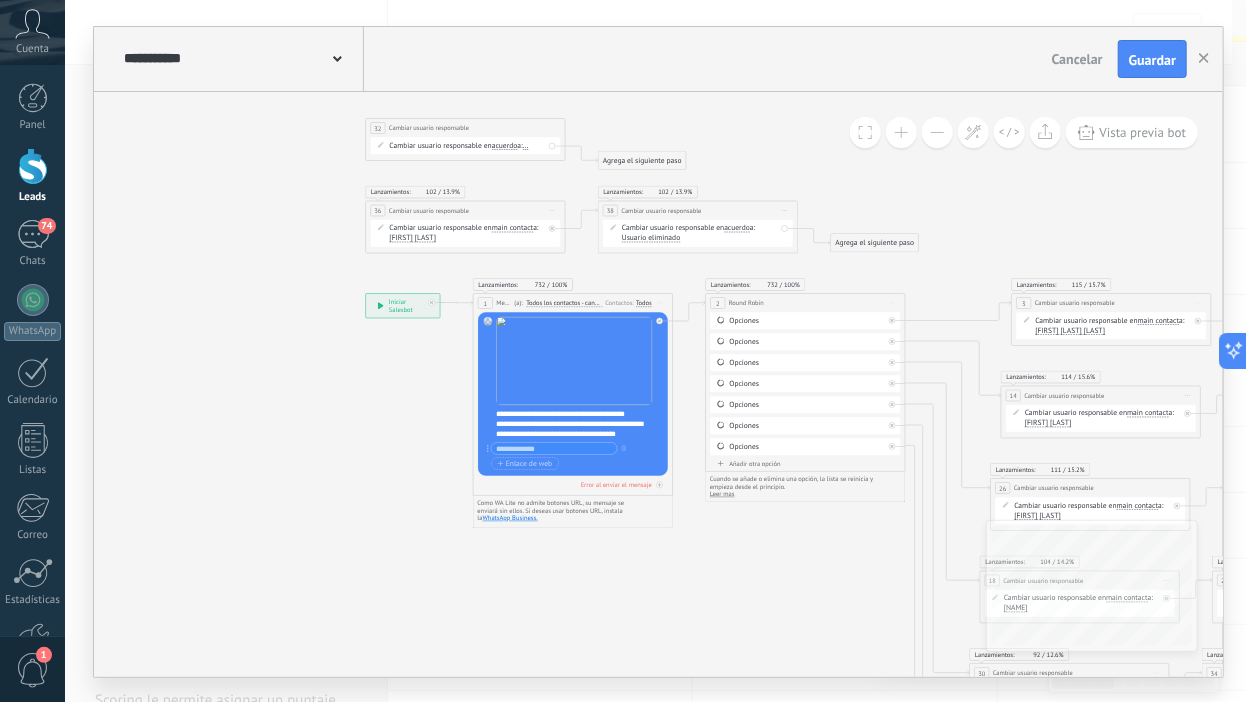 click on "Usuario eliminado" at bounding box center (413, 238) 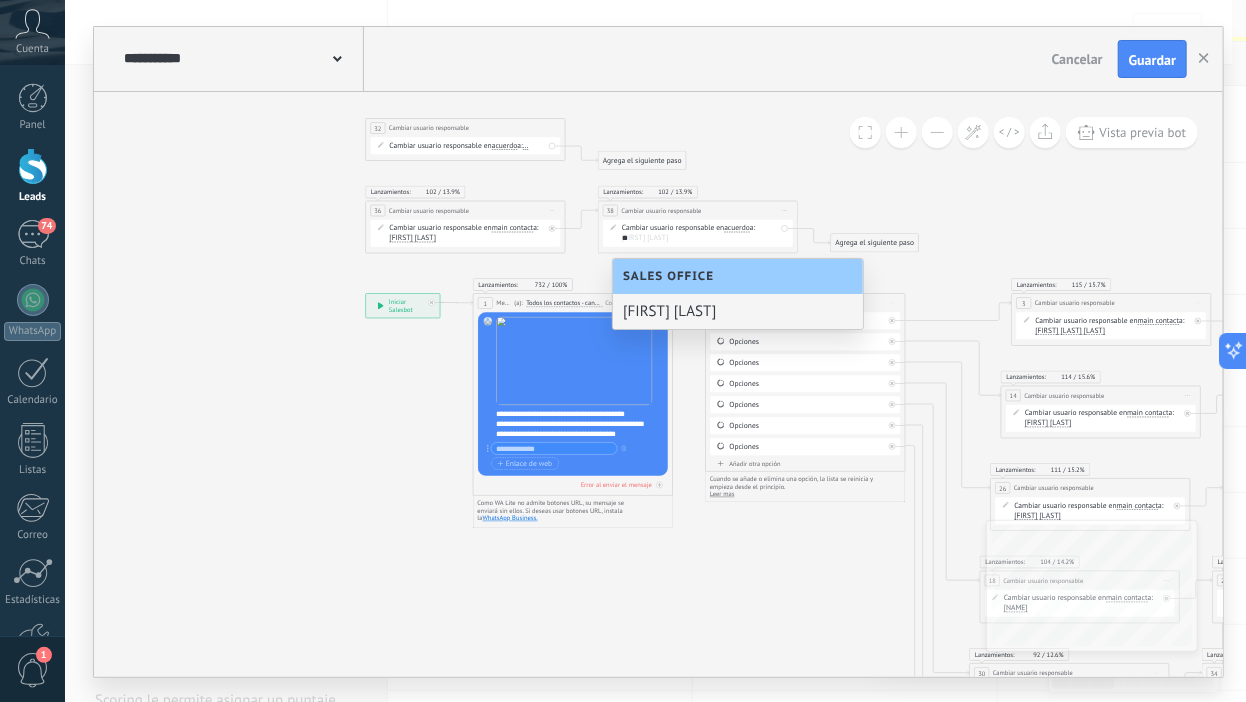 type on "**" 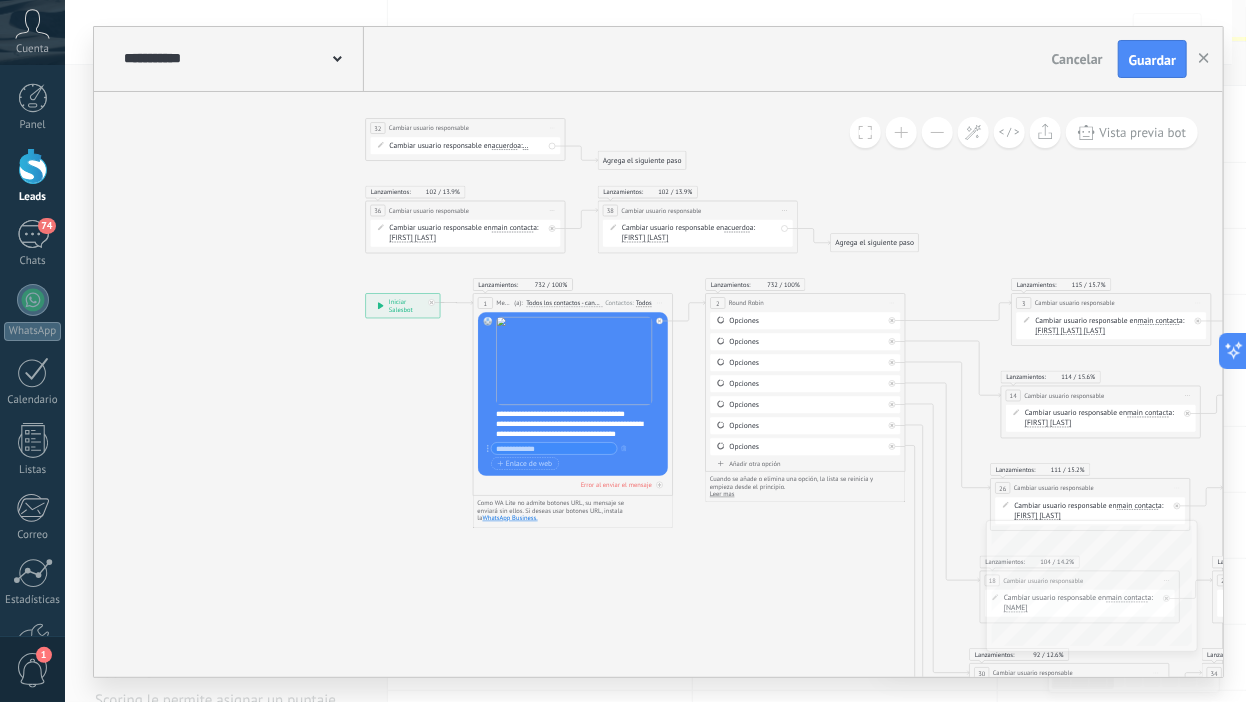 click on "Añadir otra opción" at bounding box center (806, 463) 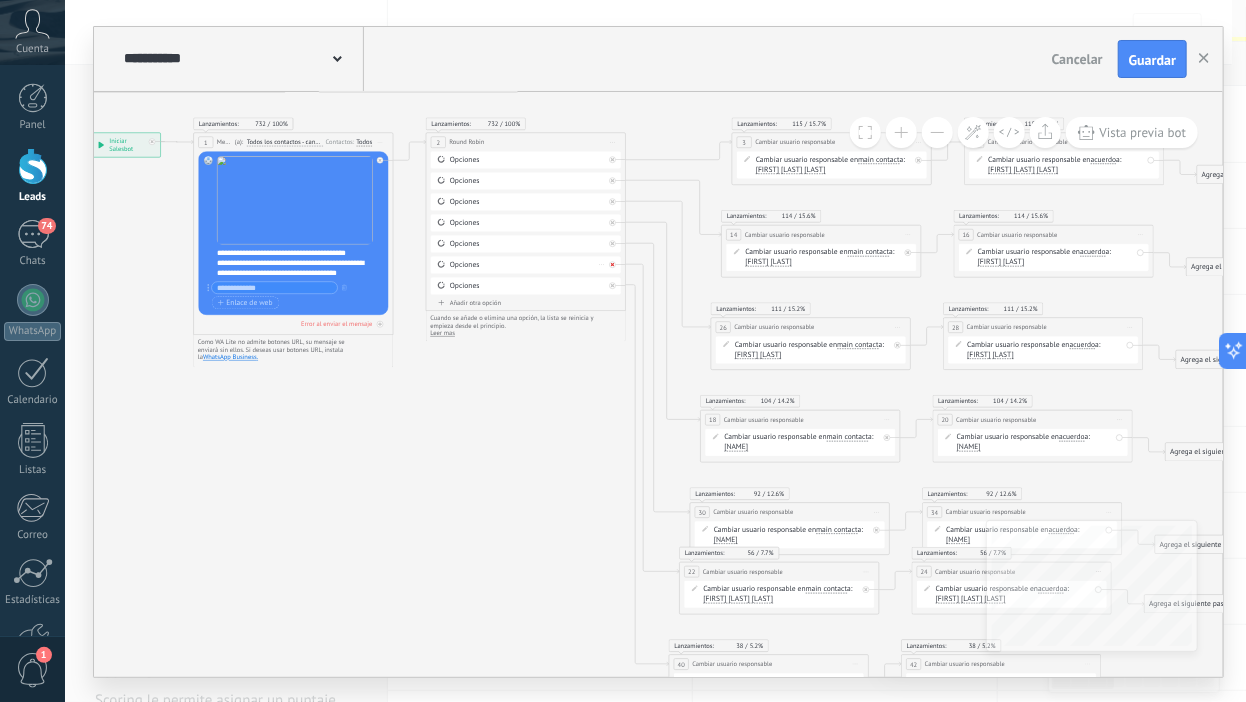click at bounding box center [613, 159] 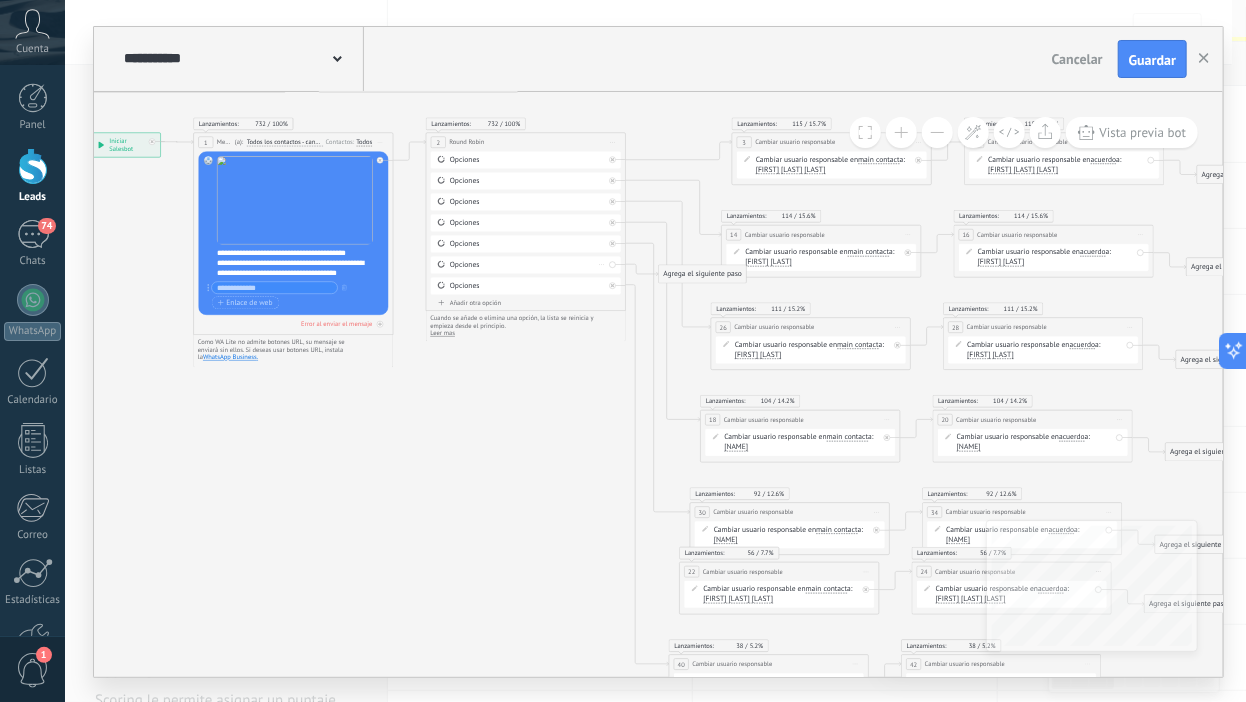 click on "Borrar" at bounding box center [0, 0] 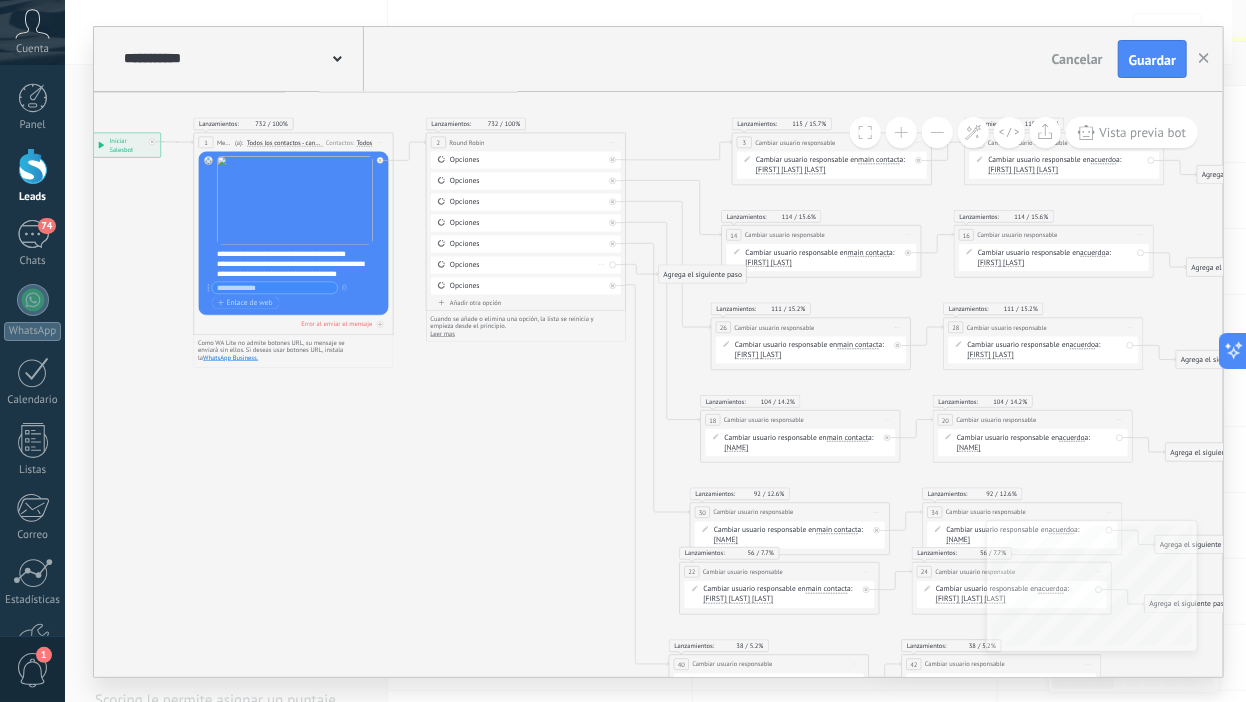 scroll, scrollTop: 0, scrollLeft: 0, axis: both 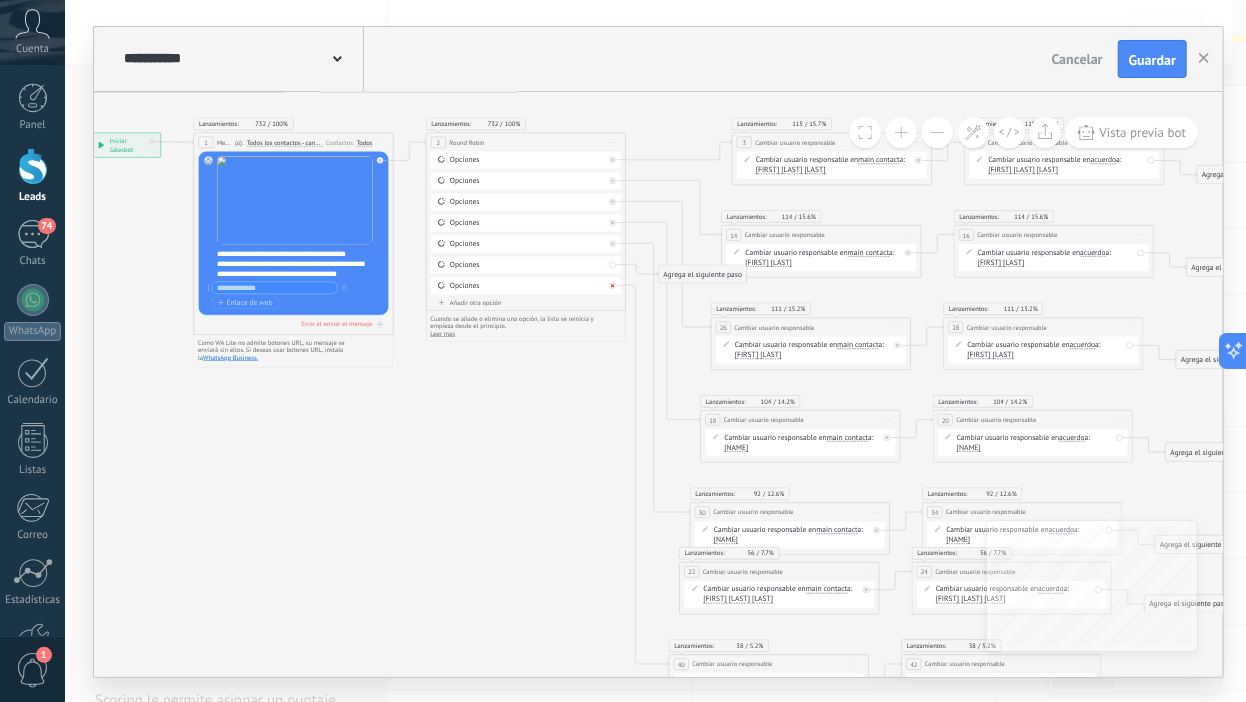 click at bounding box center [616, 157] 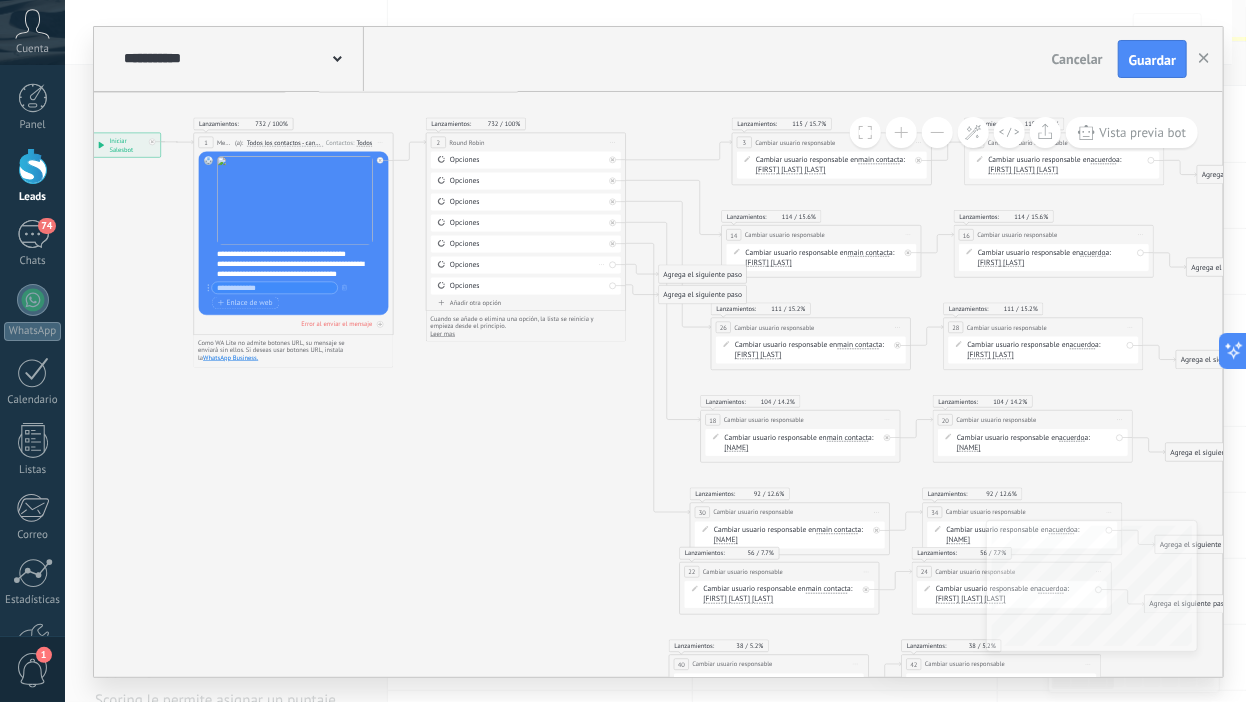 click on "Borrar" at bounding box center (0, 0) 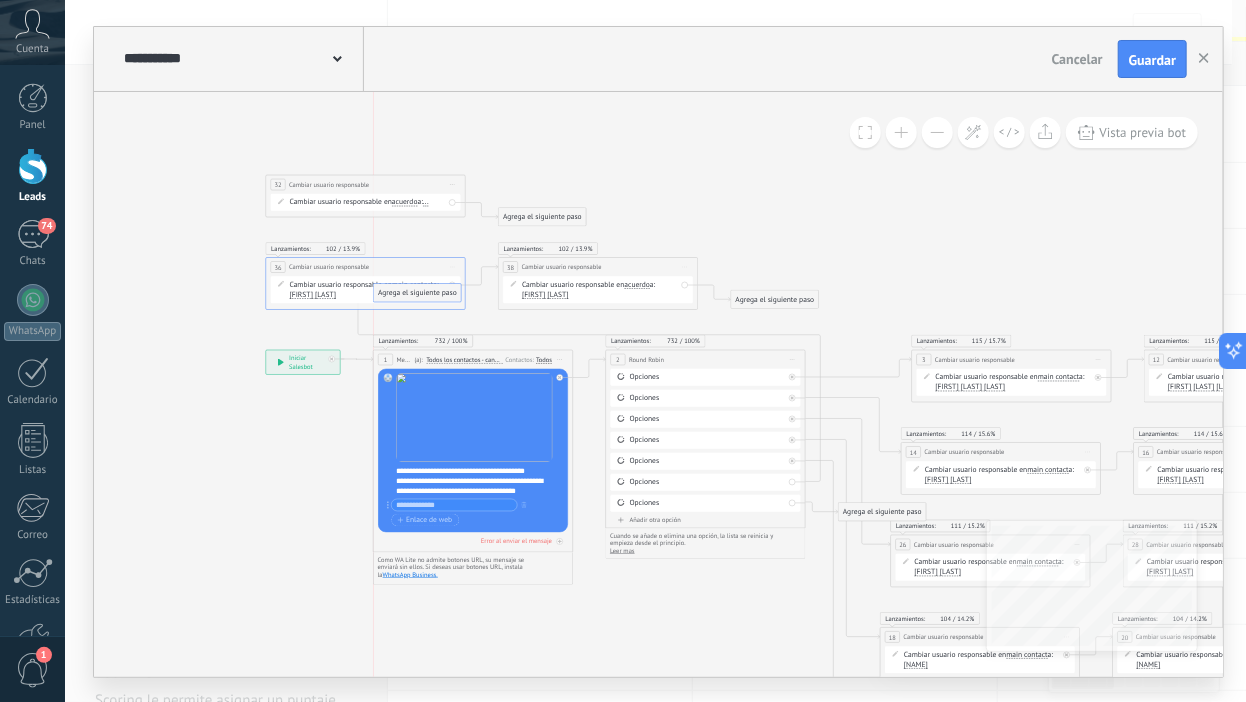 drag, startPoint x: 869, startPoint y: 496, endPoint x: 403, endPoint y: 294, distance: 507.8976 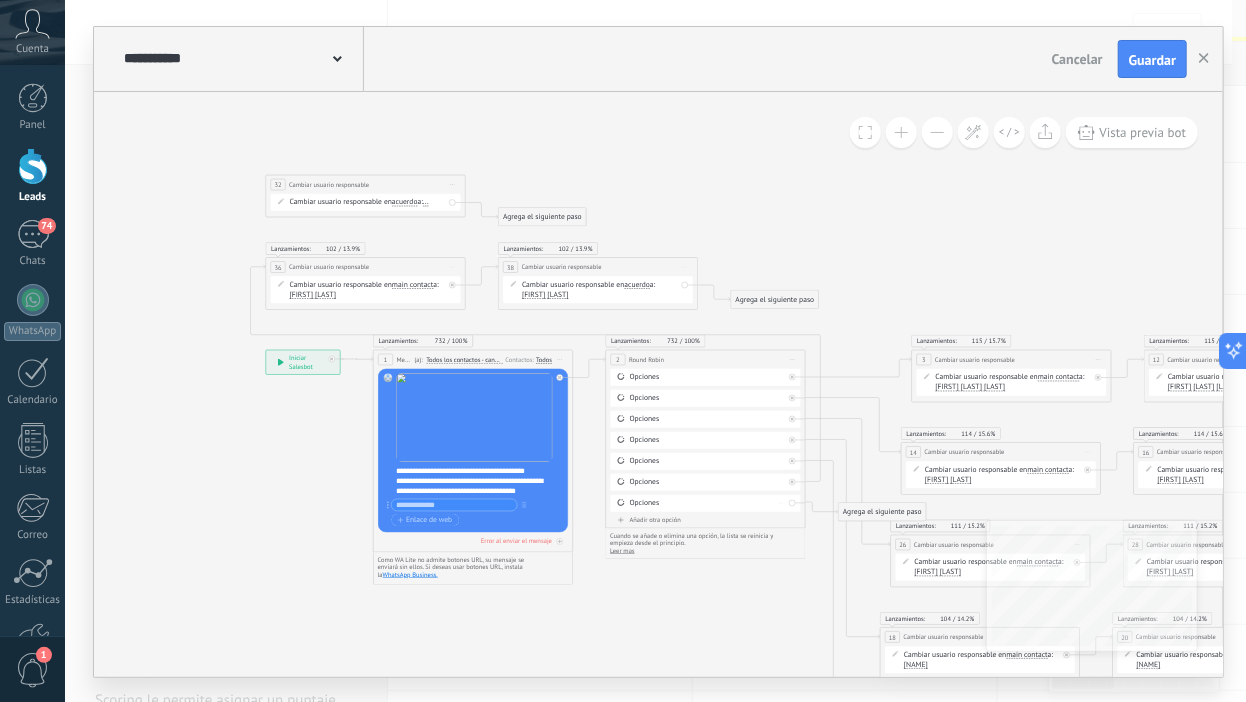 click on "Borrar" at bounding box center (0, 0) 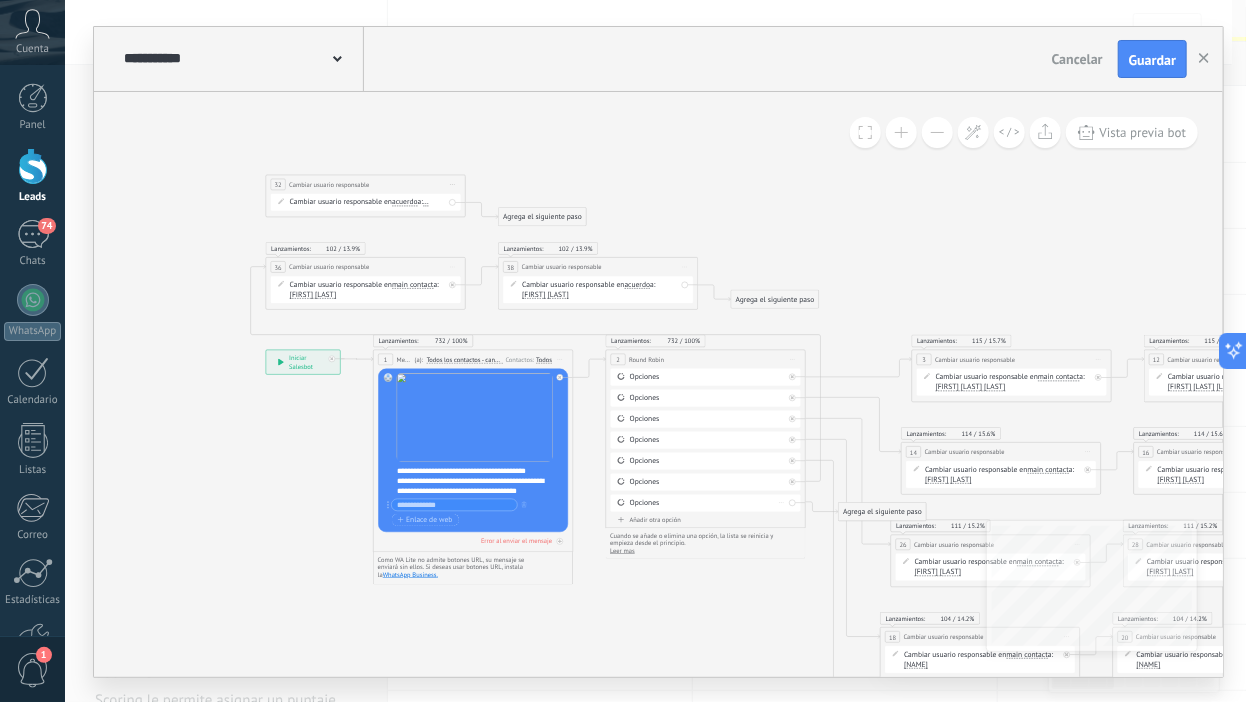 click at bounding box center [0, 0] 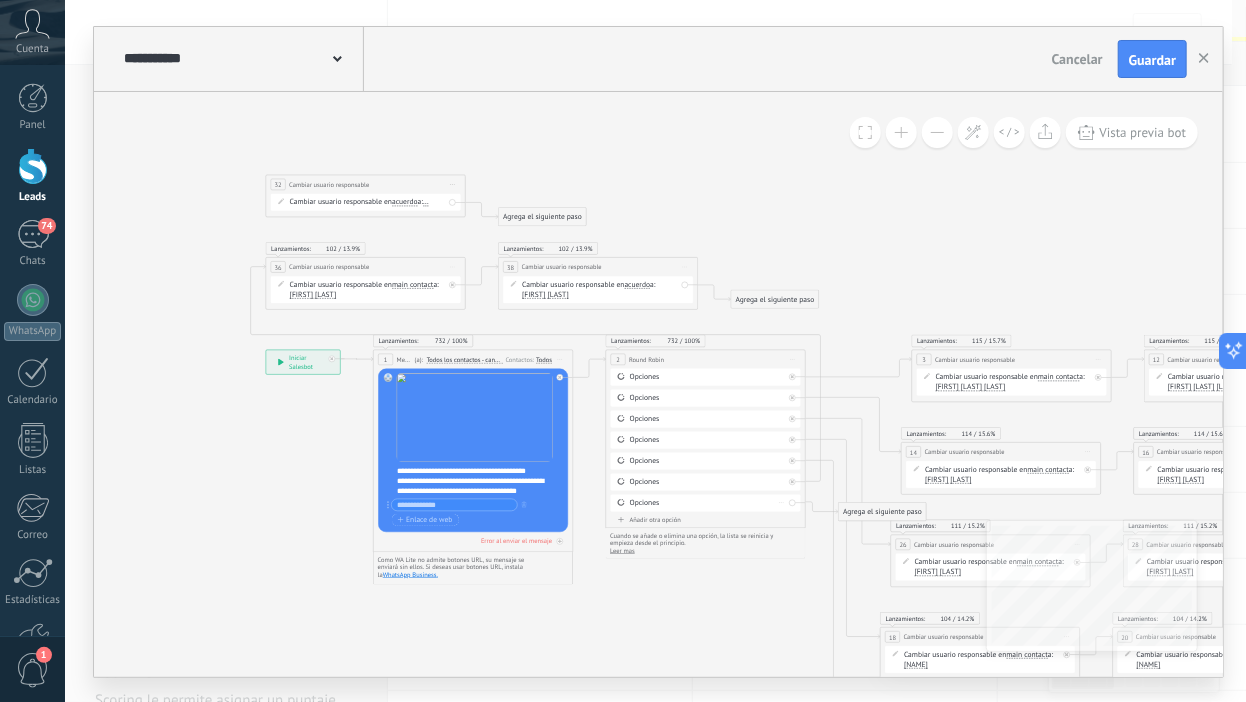 click at bounding box center [0, 0] 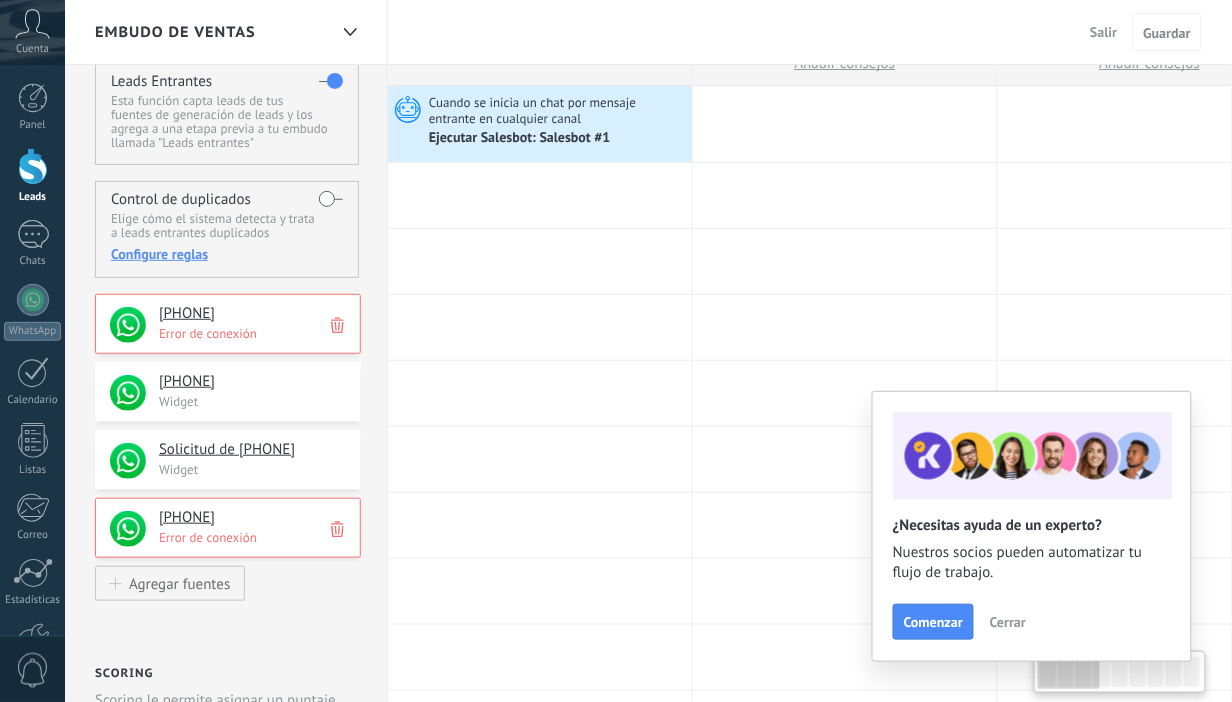 scroll, scrollTop: 58, scrollLeft: 0, axis: vertical 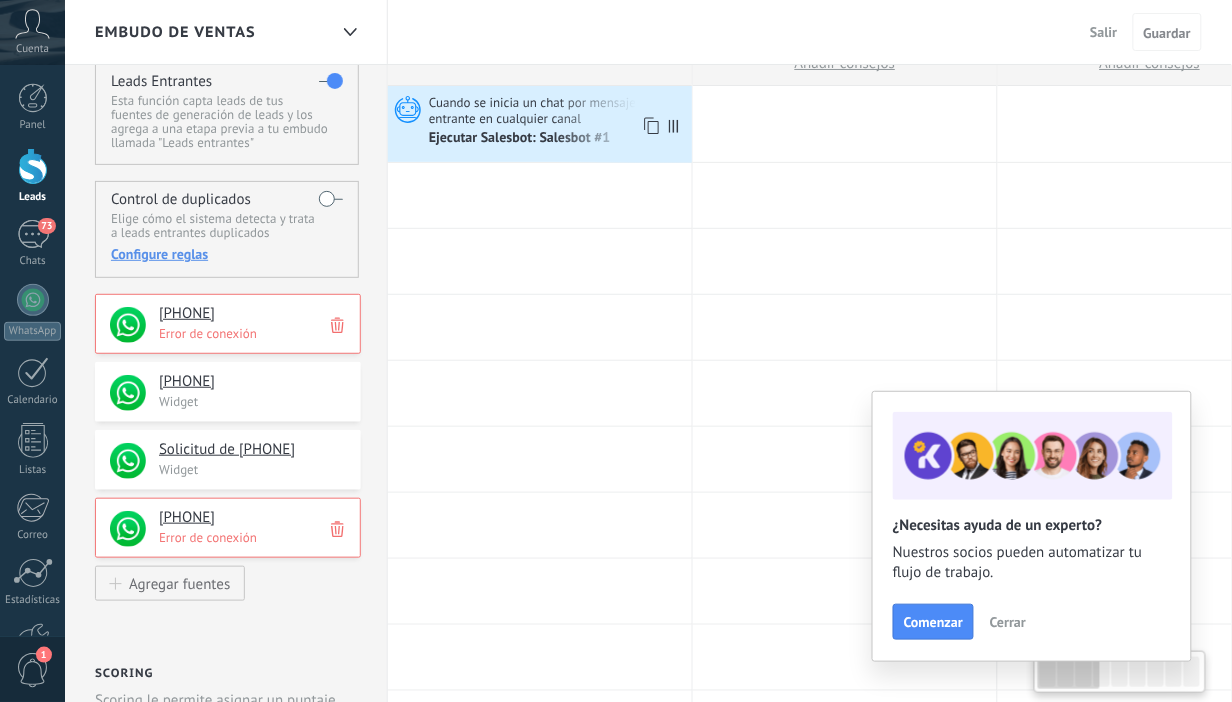 click on "Cuando se inicia un chat por mensaje entrante en cualquier canal" at bounding box center [558, 110] 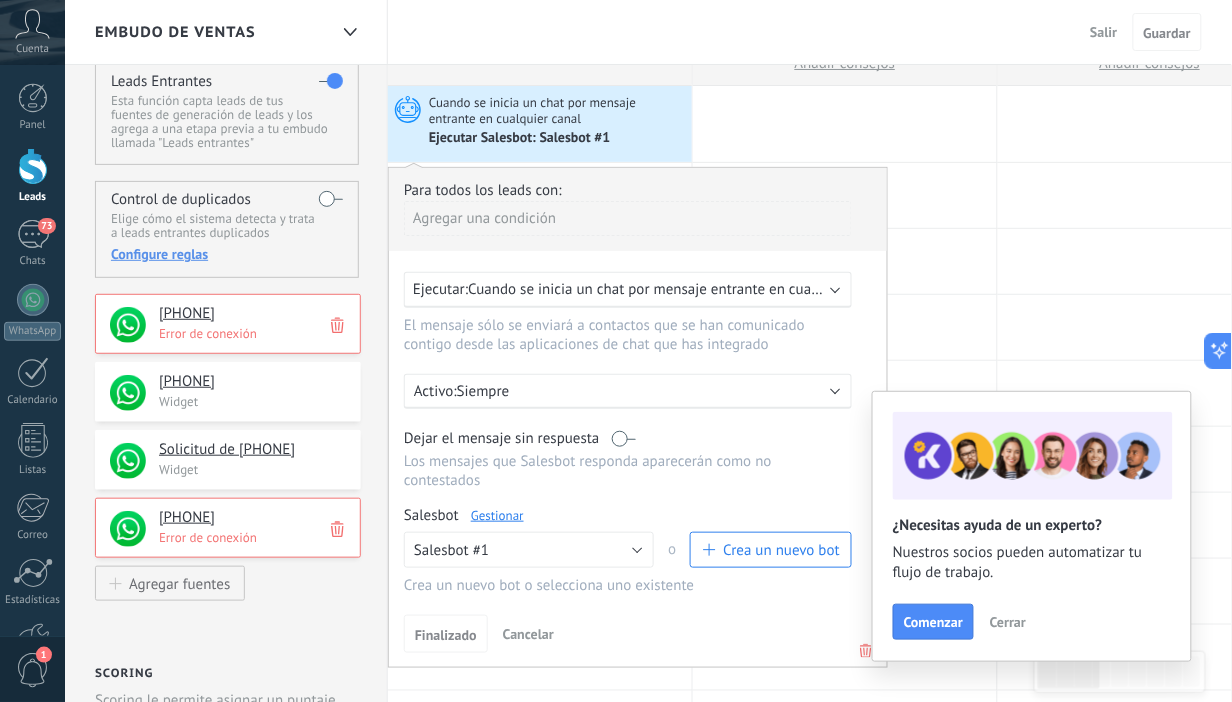click on "Gestionar" at bounding box center [497, 515] 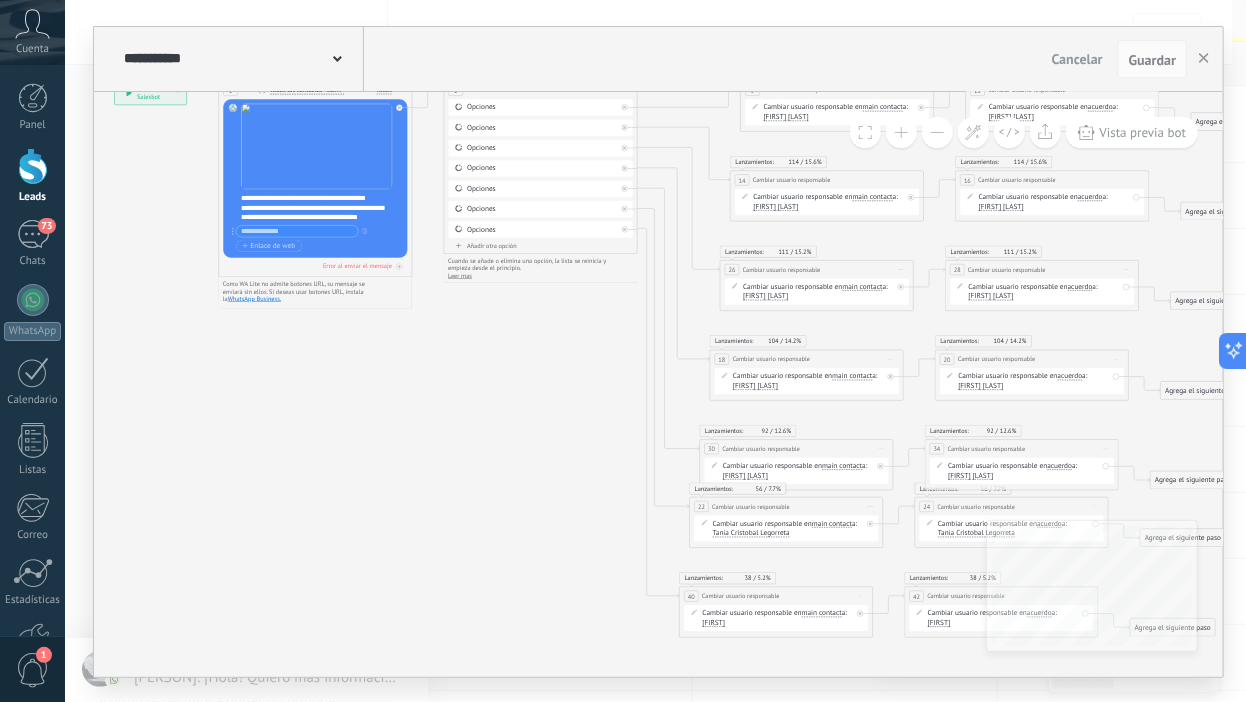 click on "[FIRST] [LAST]" at bounding box center (751, 533) 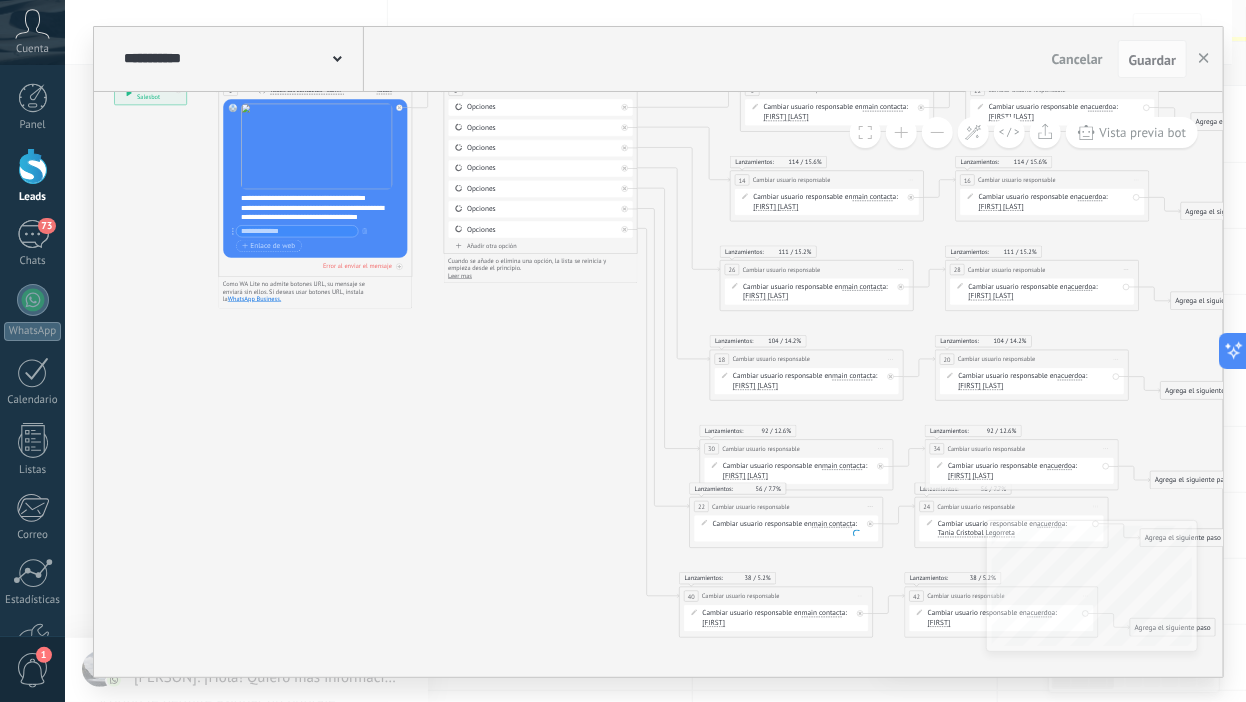 scroll, scrollTop: 27, scrollLeft: 0, axis: vertical 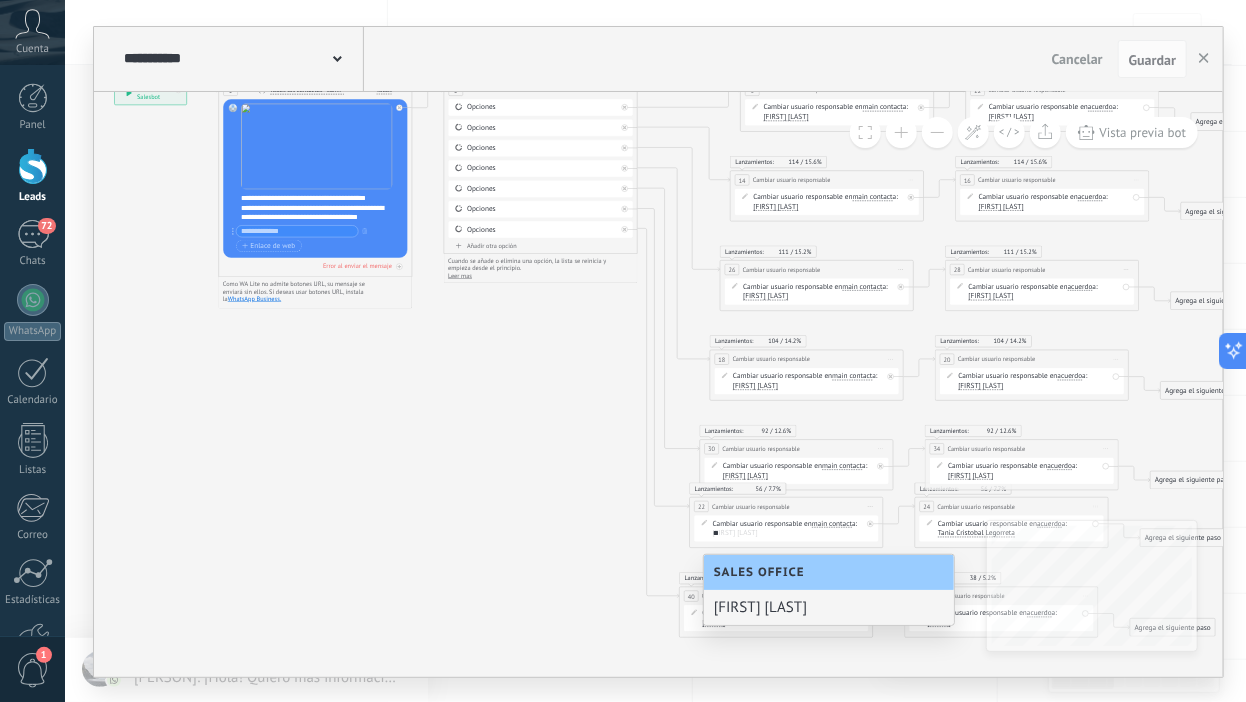 type on "**" 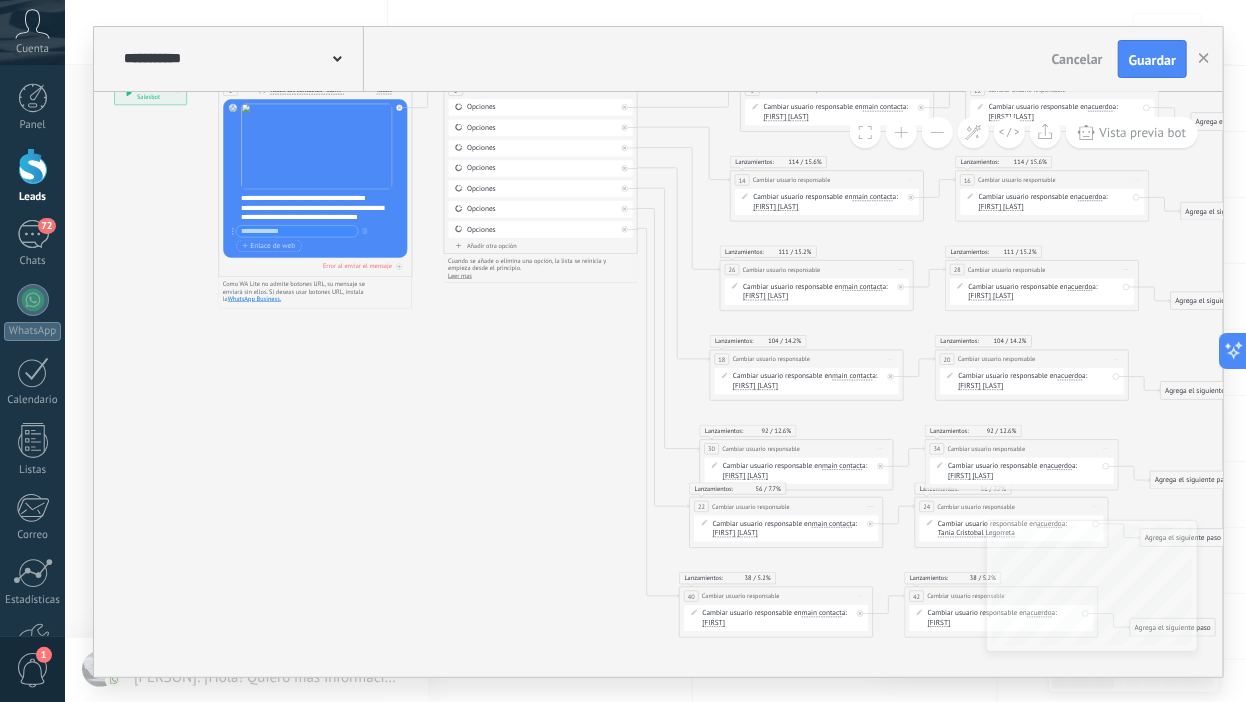 click on "[FIRST] [LAST]" at bounding box center [735, 533] 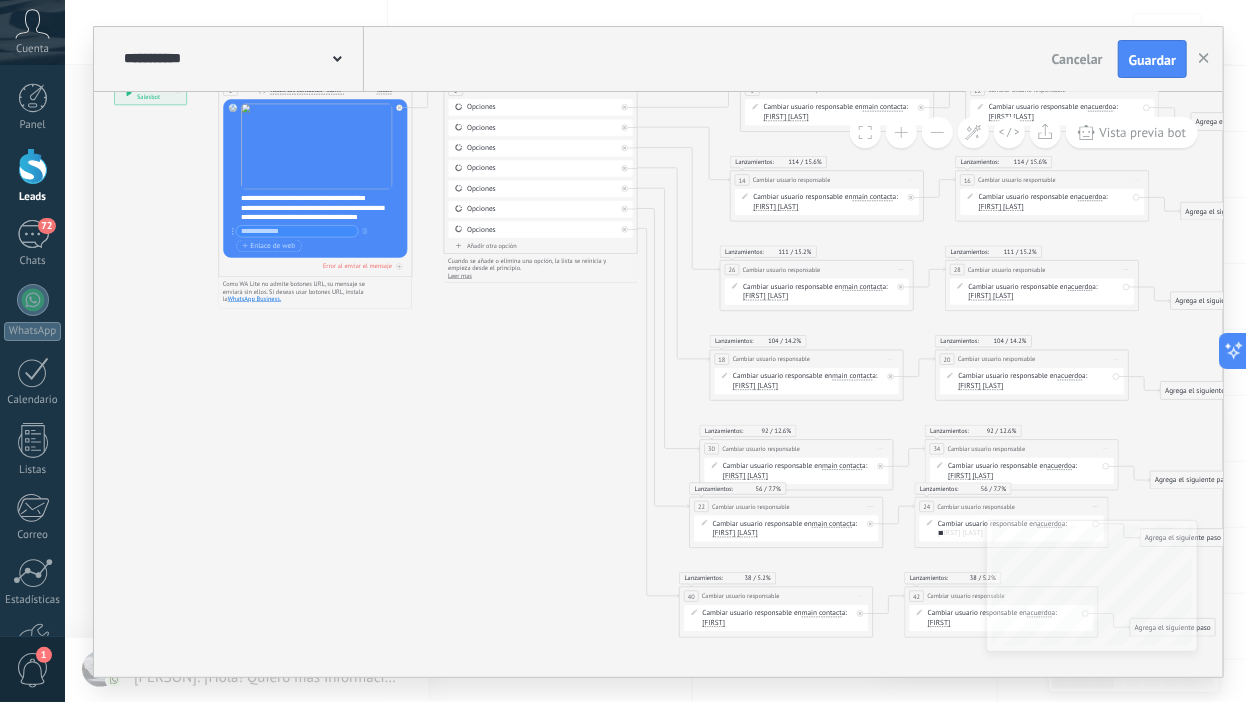 scroll, scrollTop: 0, scrollLeft: 0, axis: both 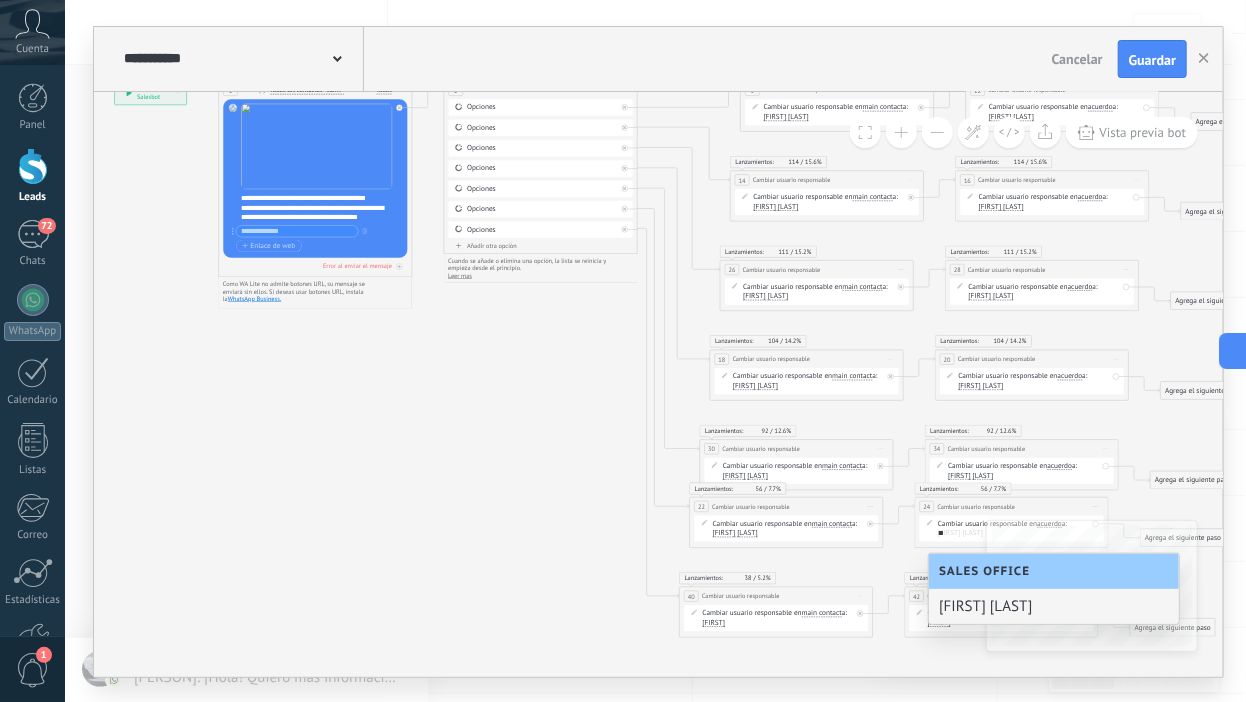 type on "**" 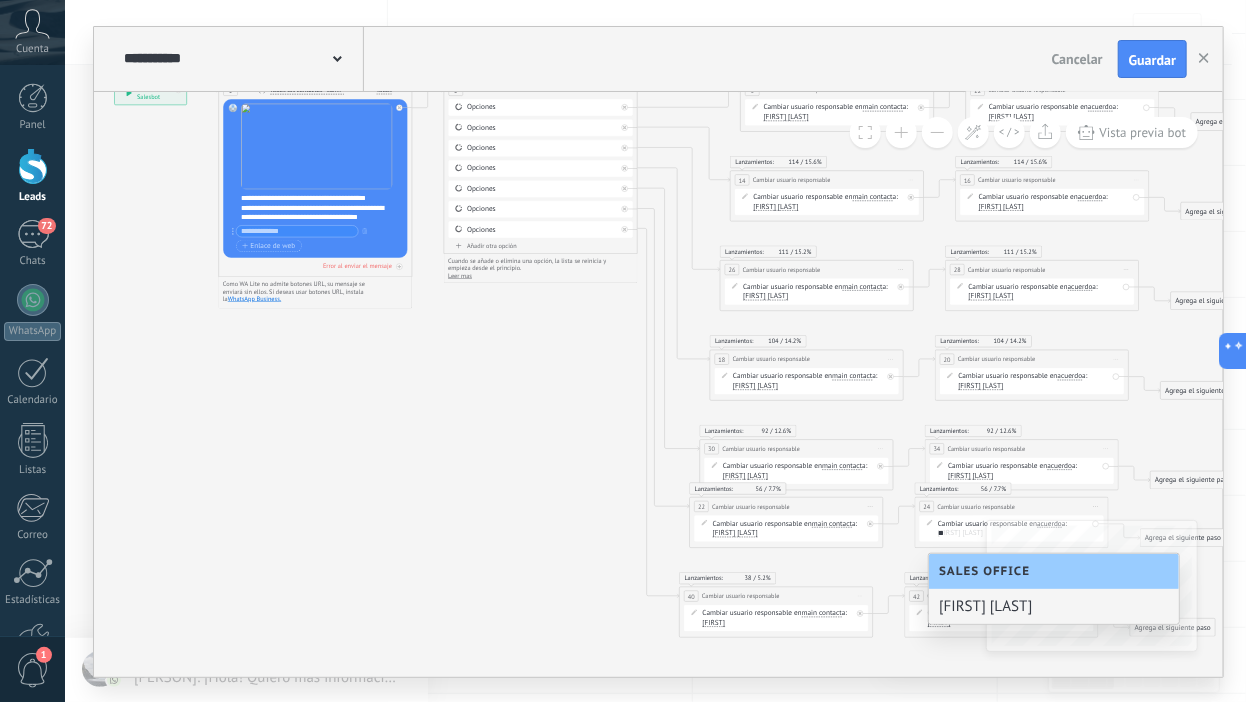 click on "[FIRST] [LAST]" at bounding box center (1054, 606) 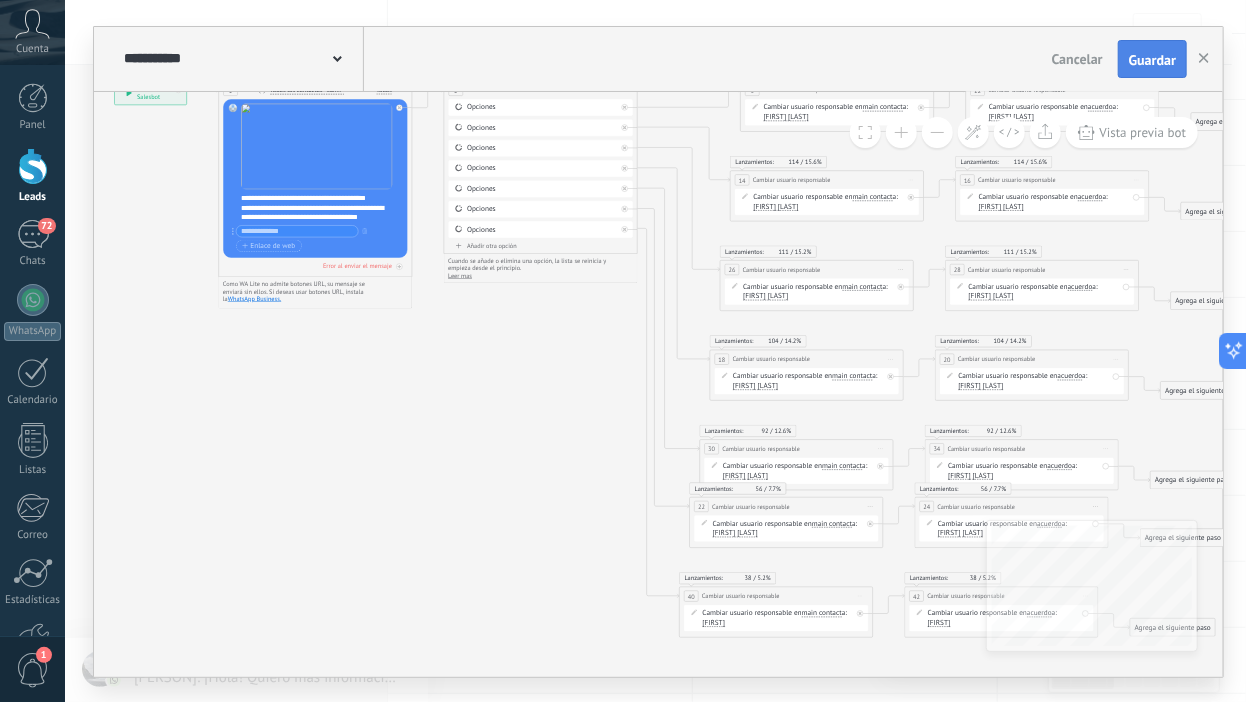 click on "Guardar" at bounding box center [1152, 60] 